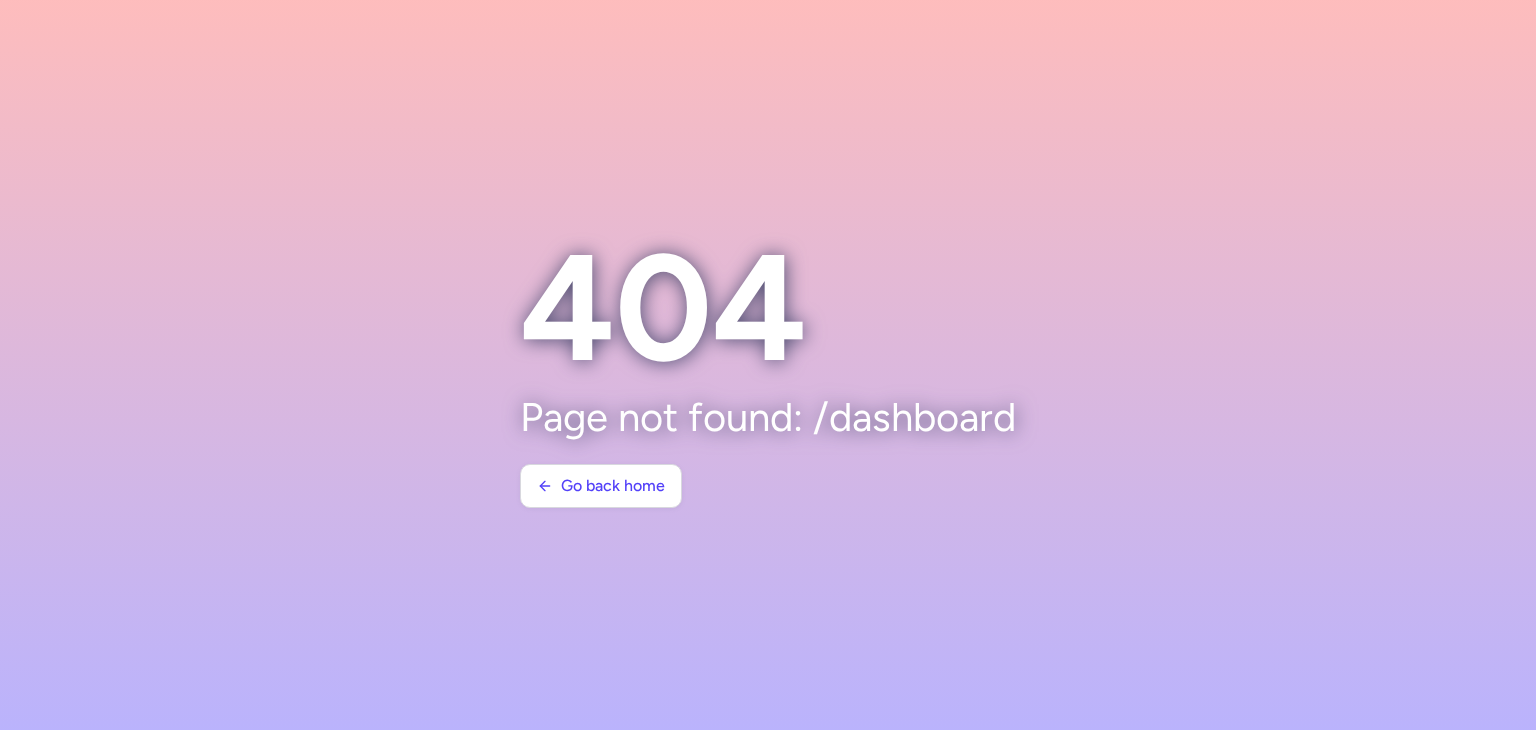 scroll, scrollTop: 0, scrollLeft: 0, axis: both 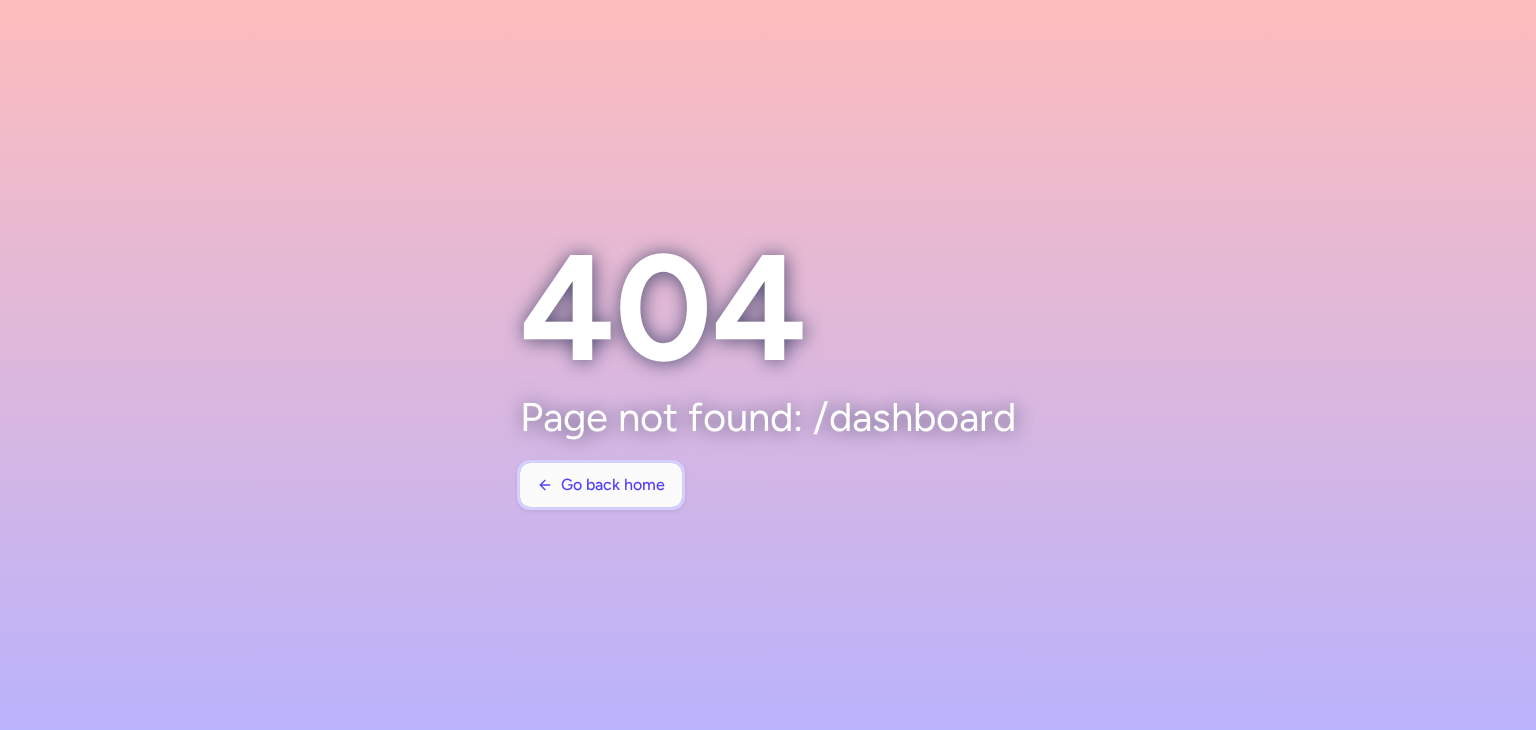 click on "Go back home" at bounding box center [601, 485] 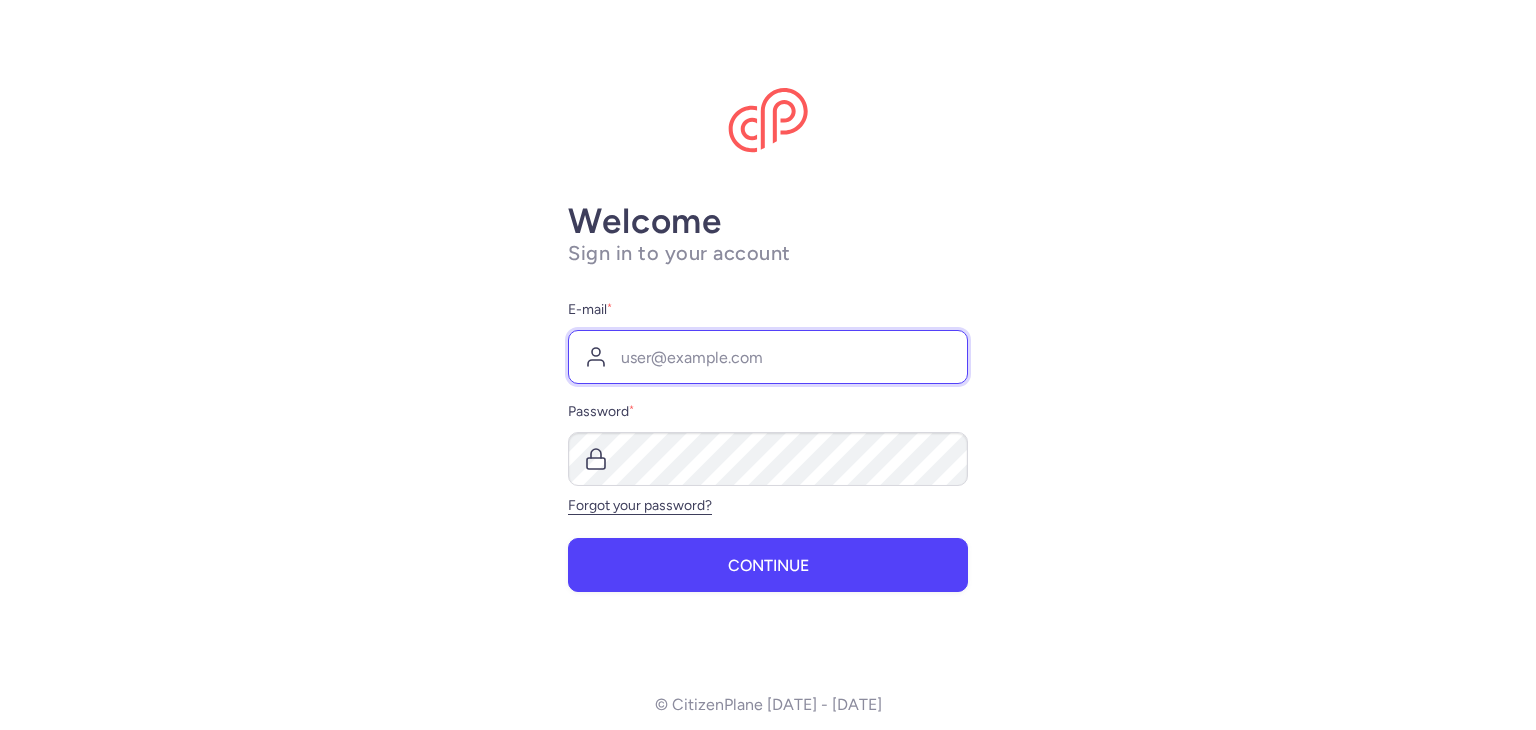 click on "E-mail  *" at bounding box center [768, 357] 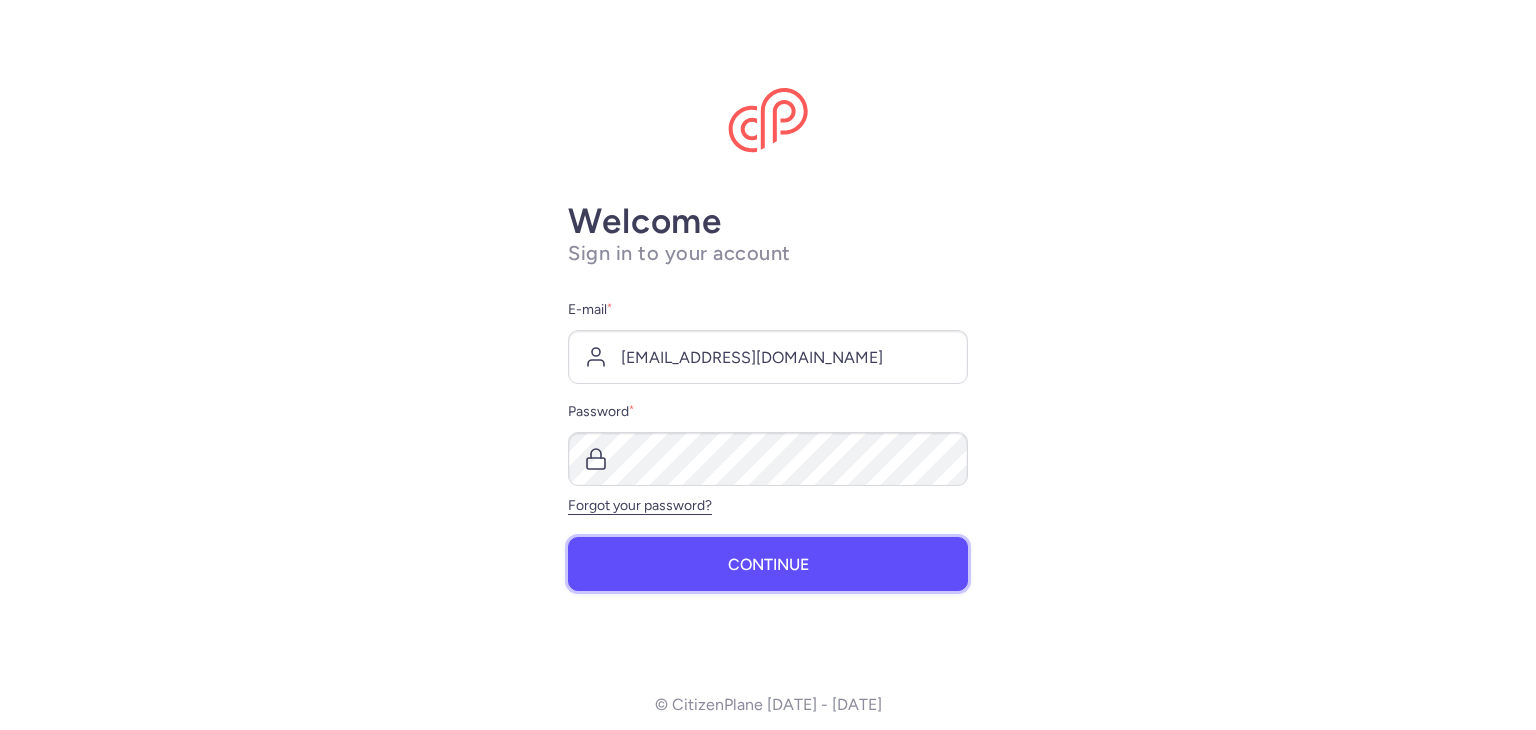click on "Continue" at bounding box center (768, 565) 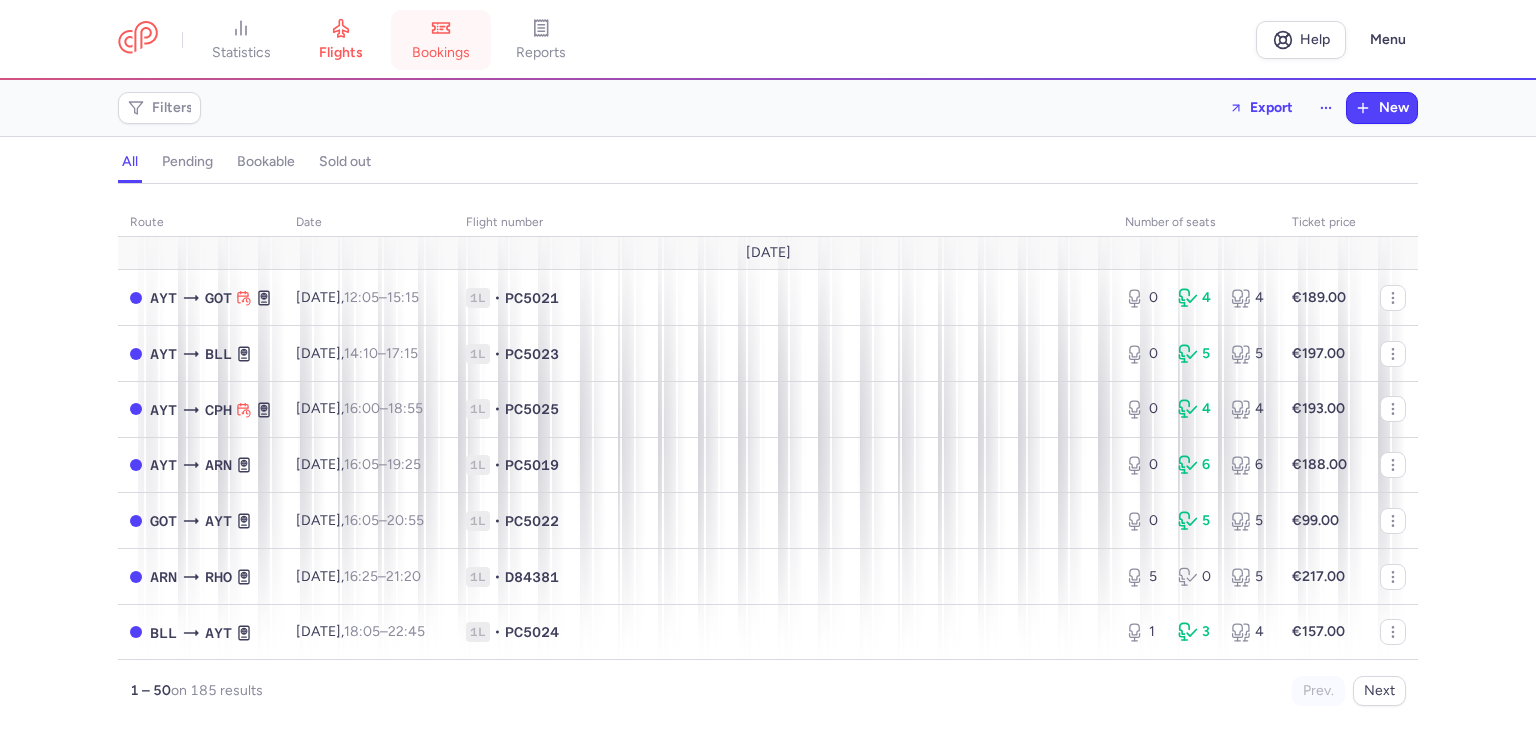 click 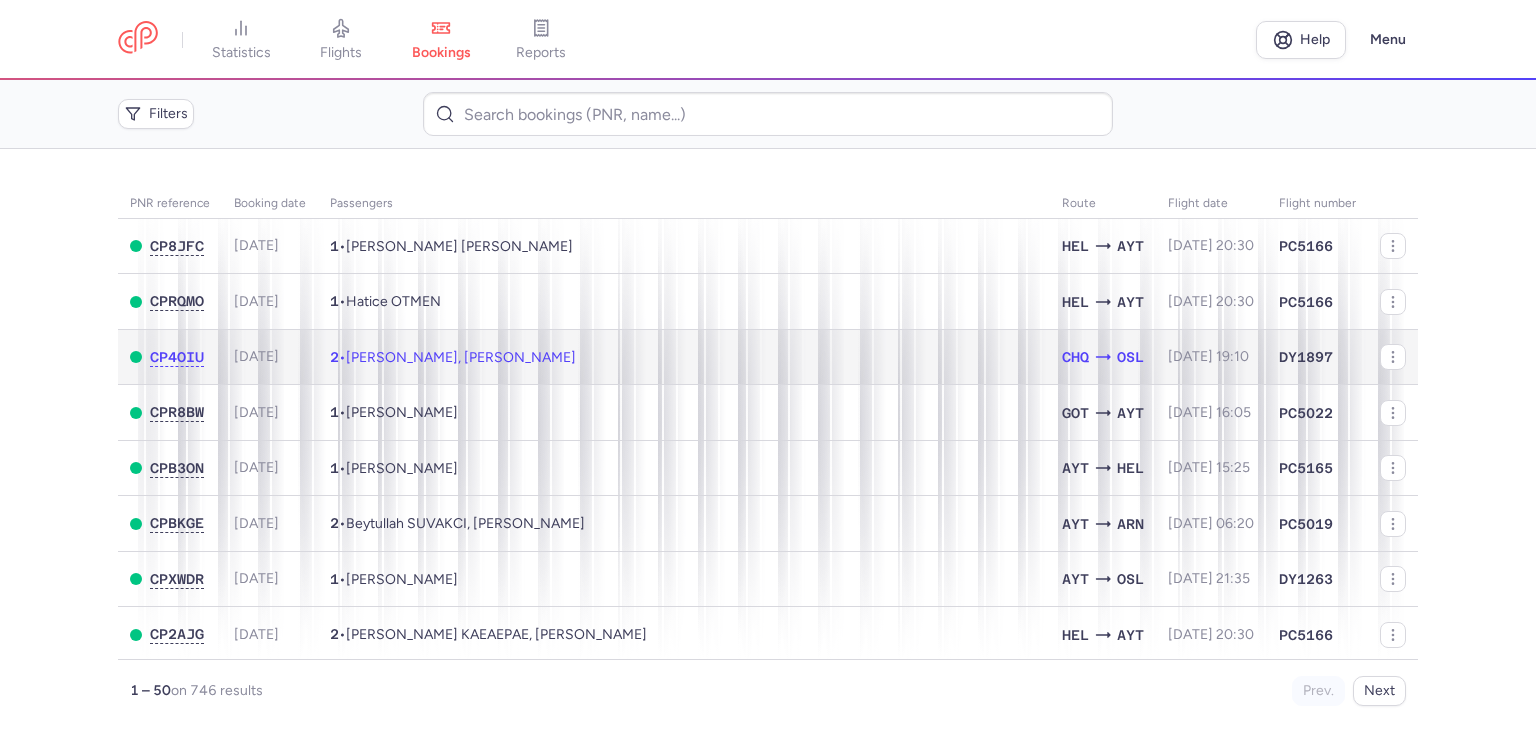 click on "2  •  [PERSON_NAME], [PERSON_NAME]" 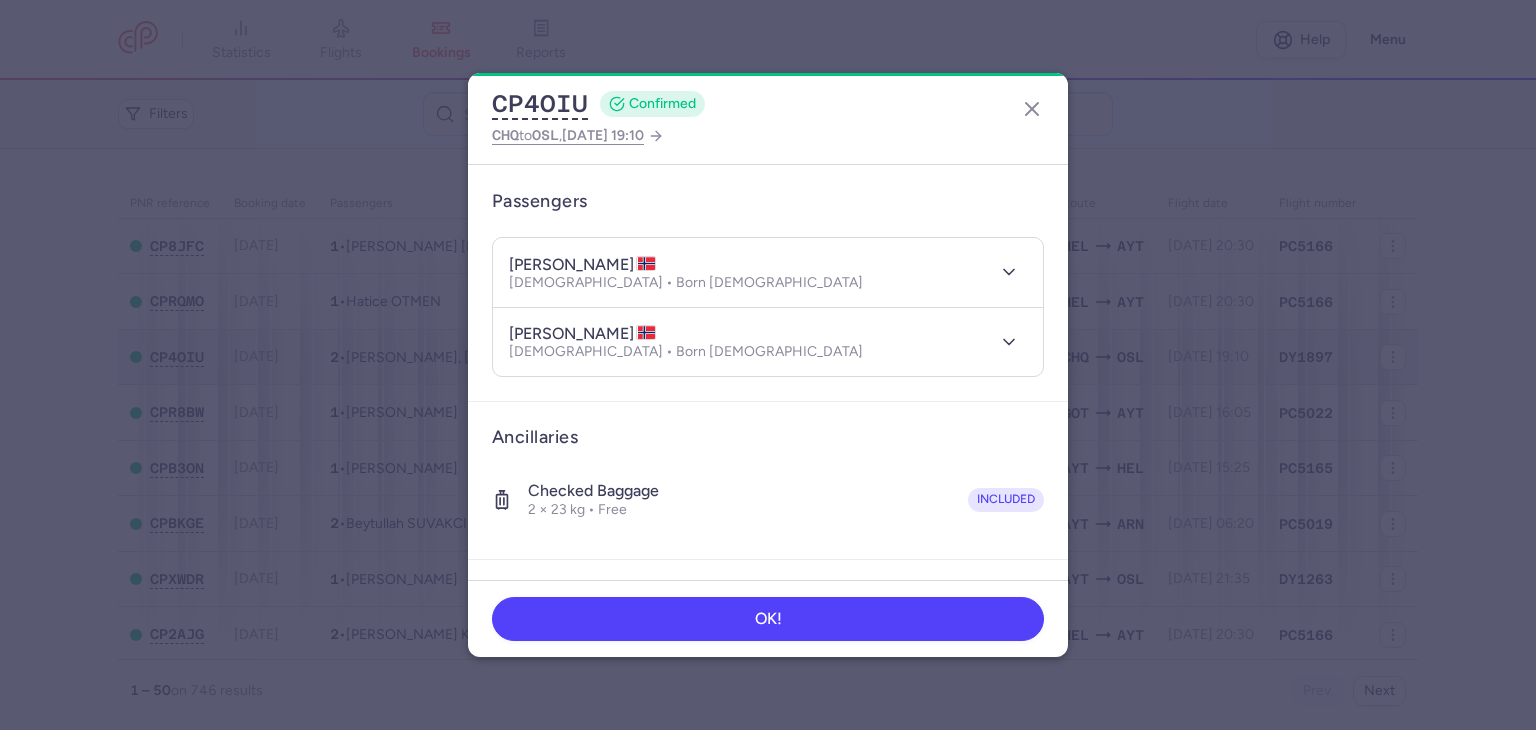 scroll, scrollTop: 394, scrollLeft: 0, axis: vertical 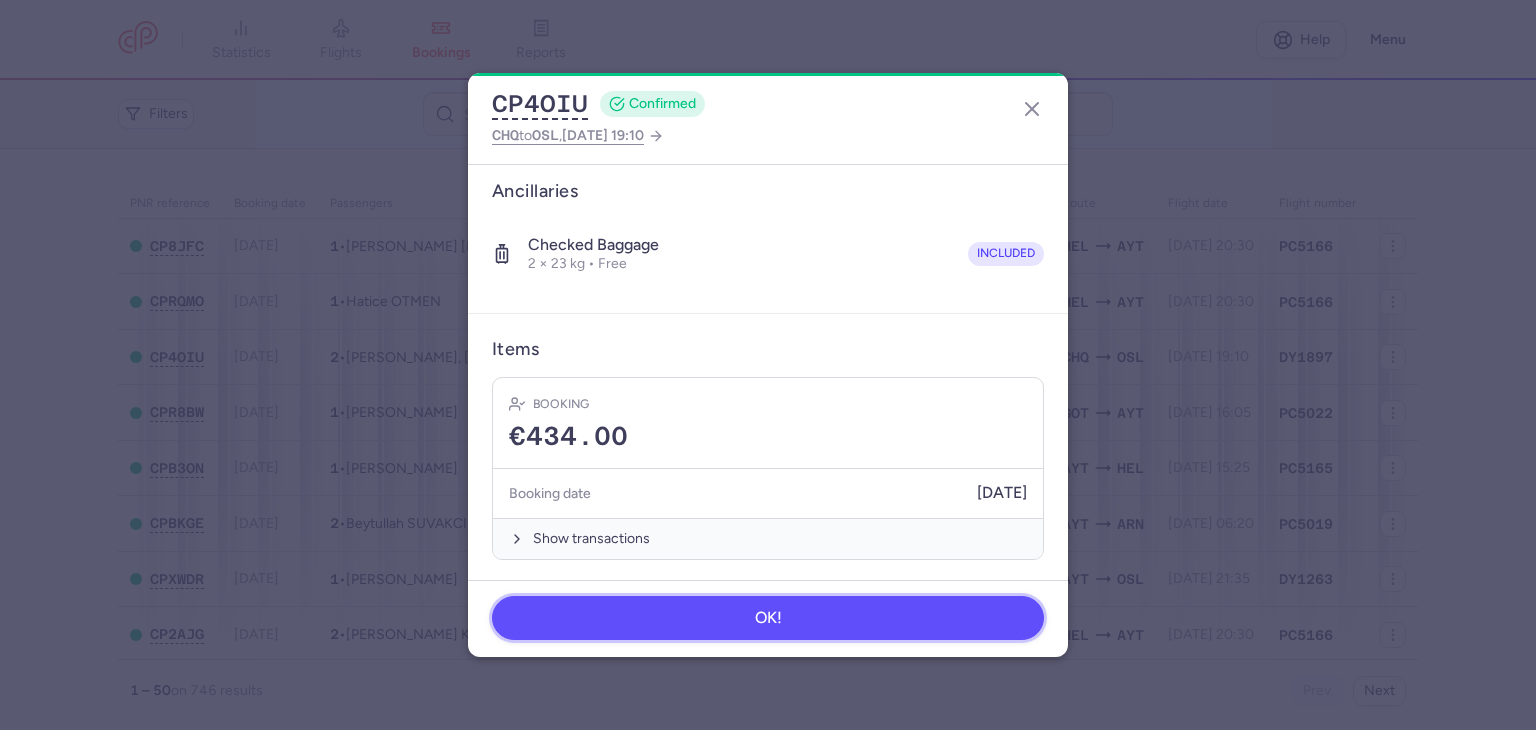click on "OK!" at bounding box center [768, 618] 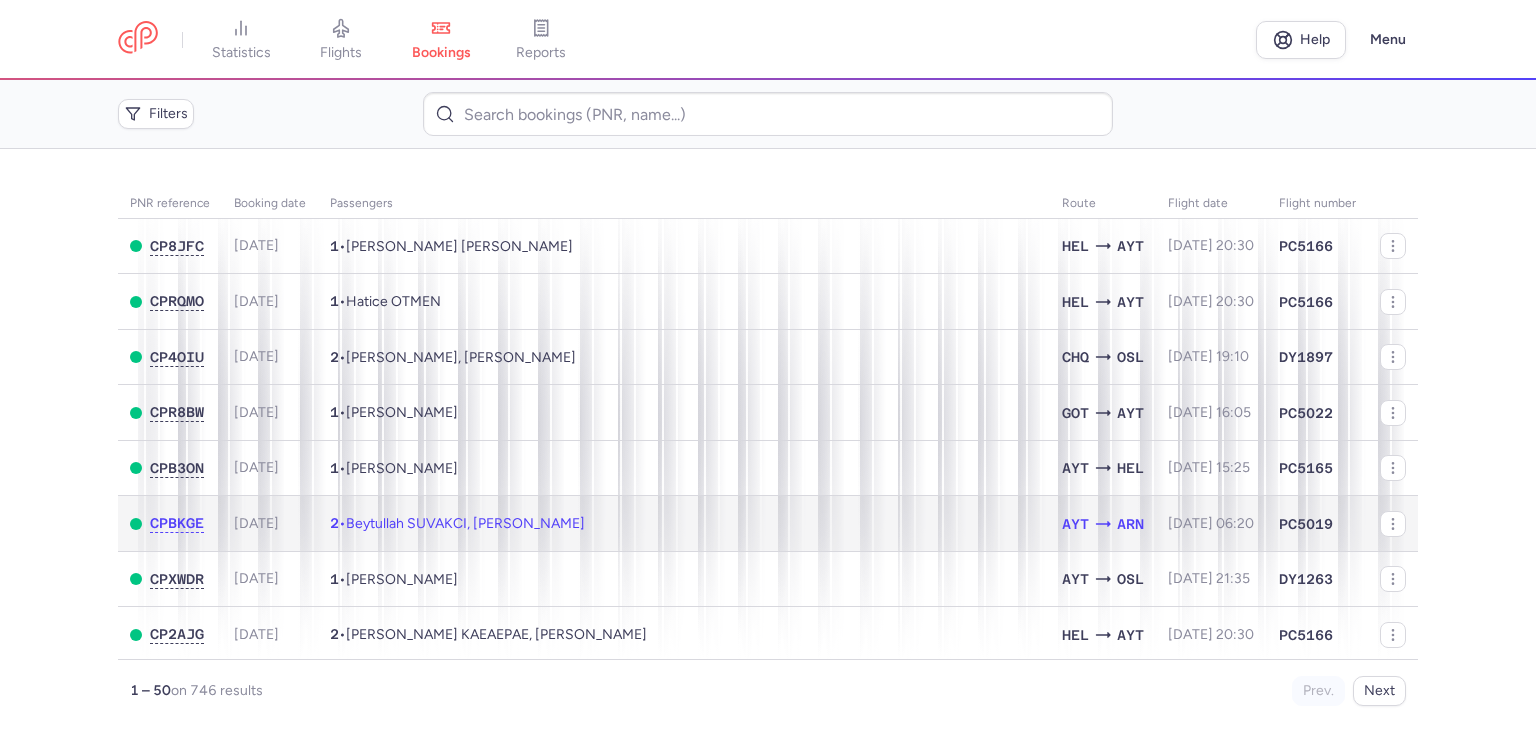 click on "Beytullah SUVAKCI, [PERSON_NAME]" at bounding box center [465, 523] 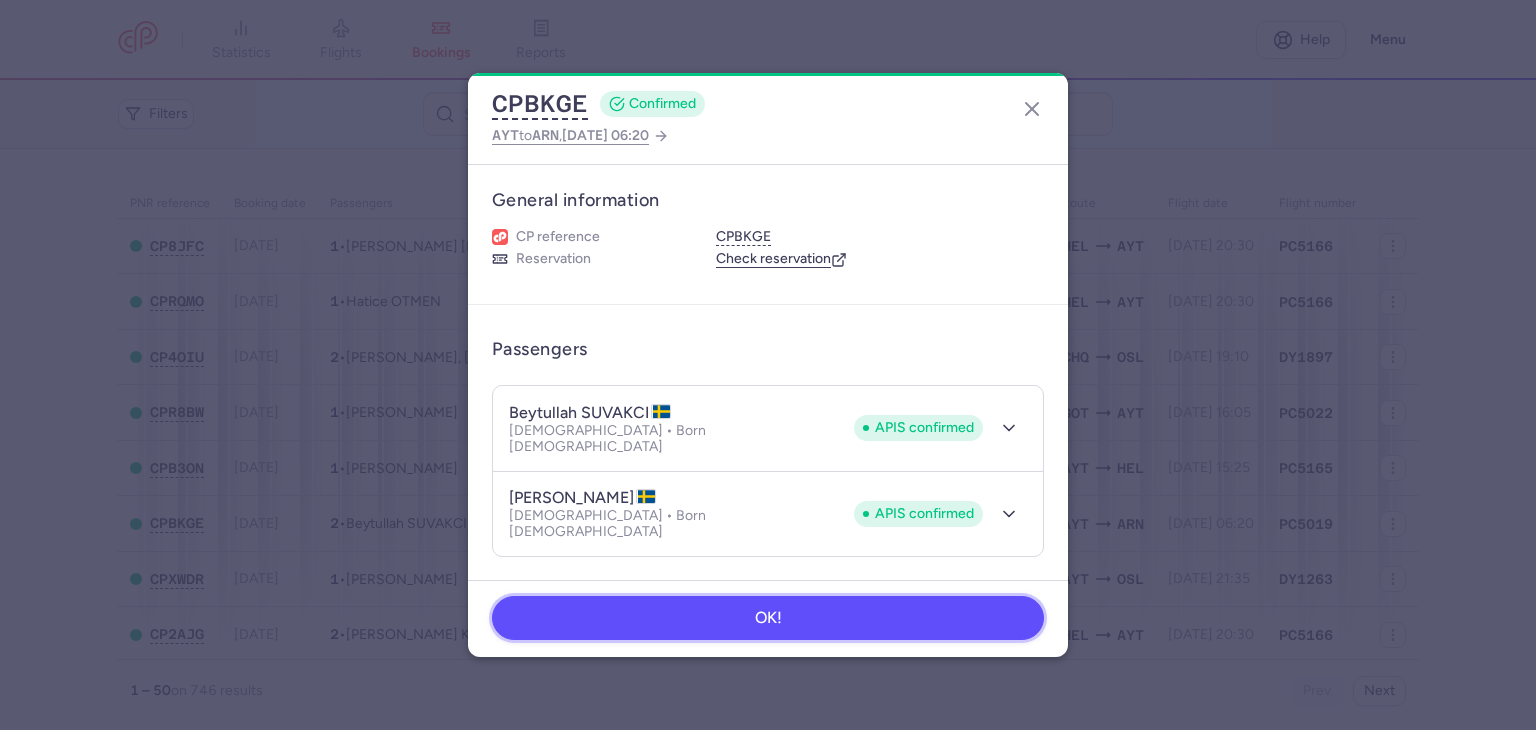 click on "OK!" at bounding box center (768, 618) 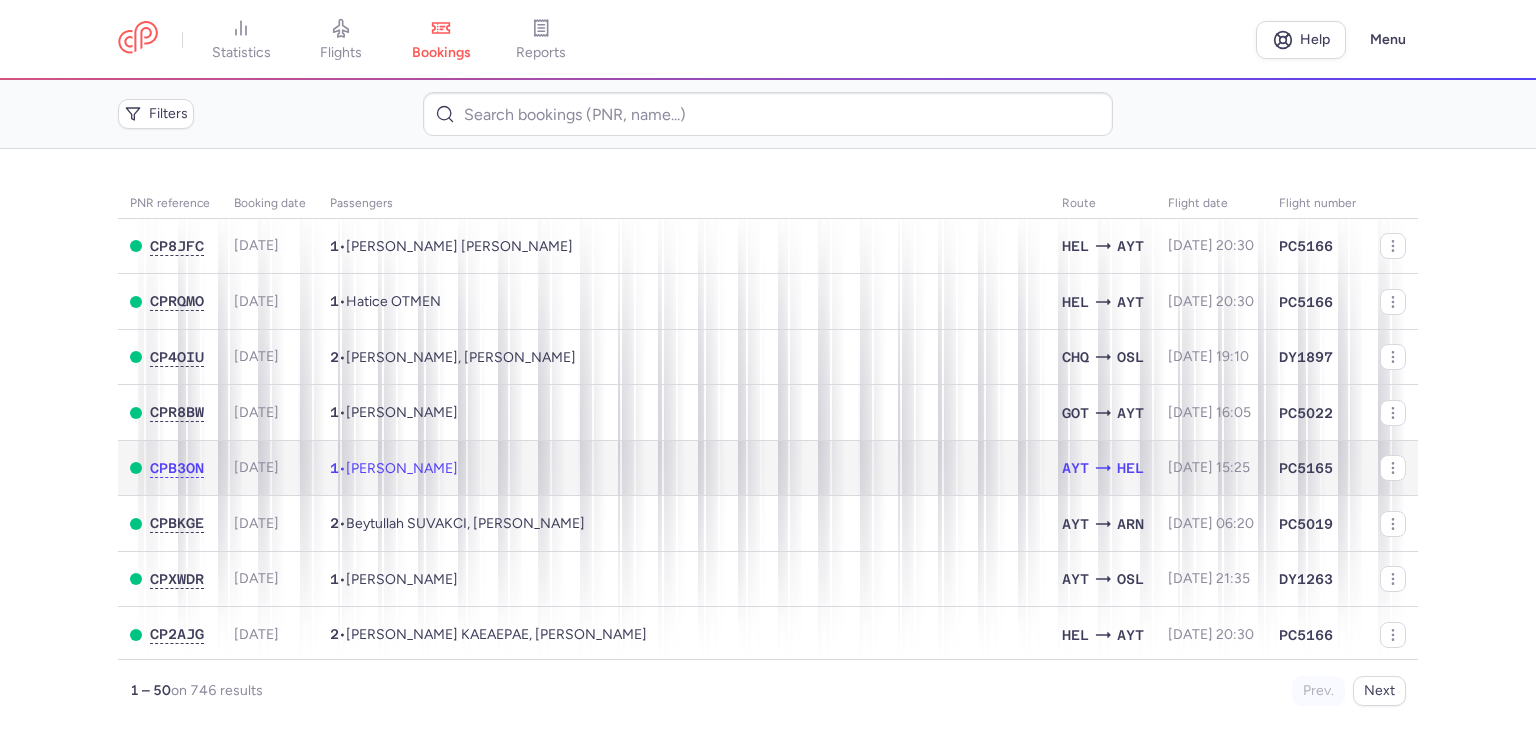 click on "1  •  [PERSON_NAME]" 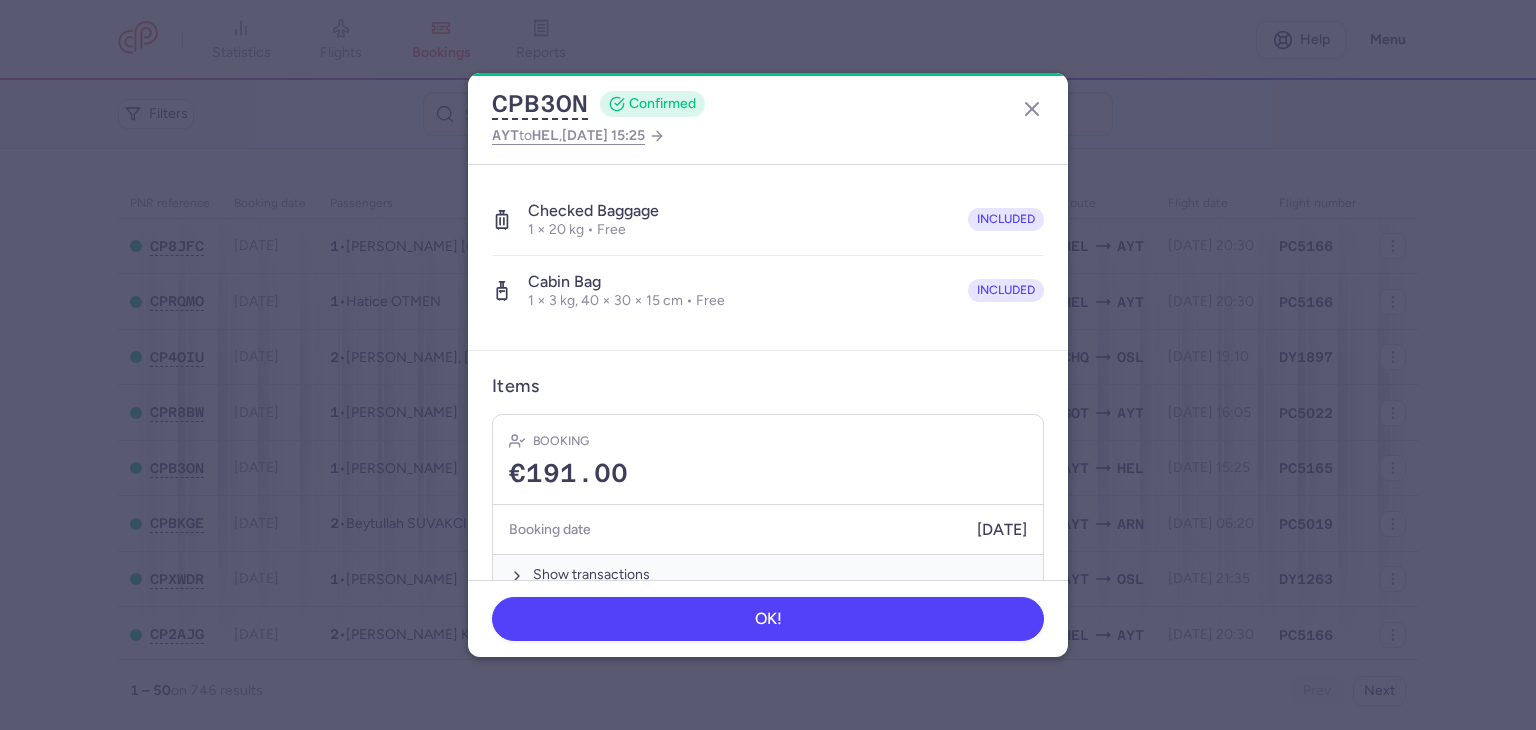 scroll, scrollTop: 396, scrollLeft: 0, axis: vertical 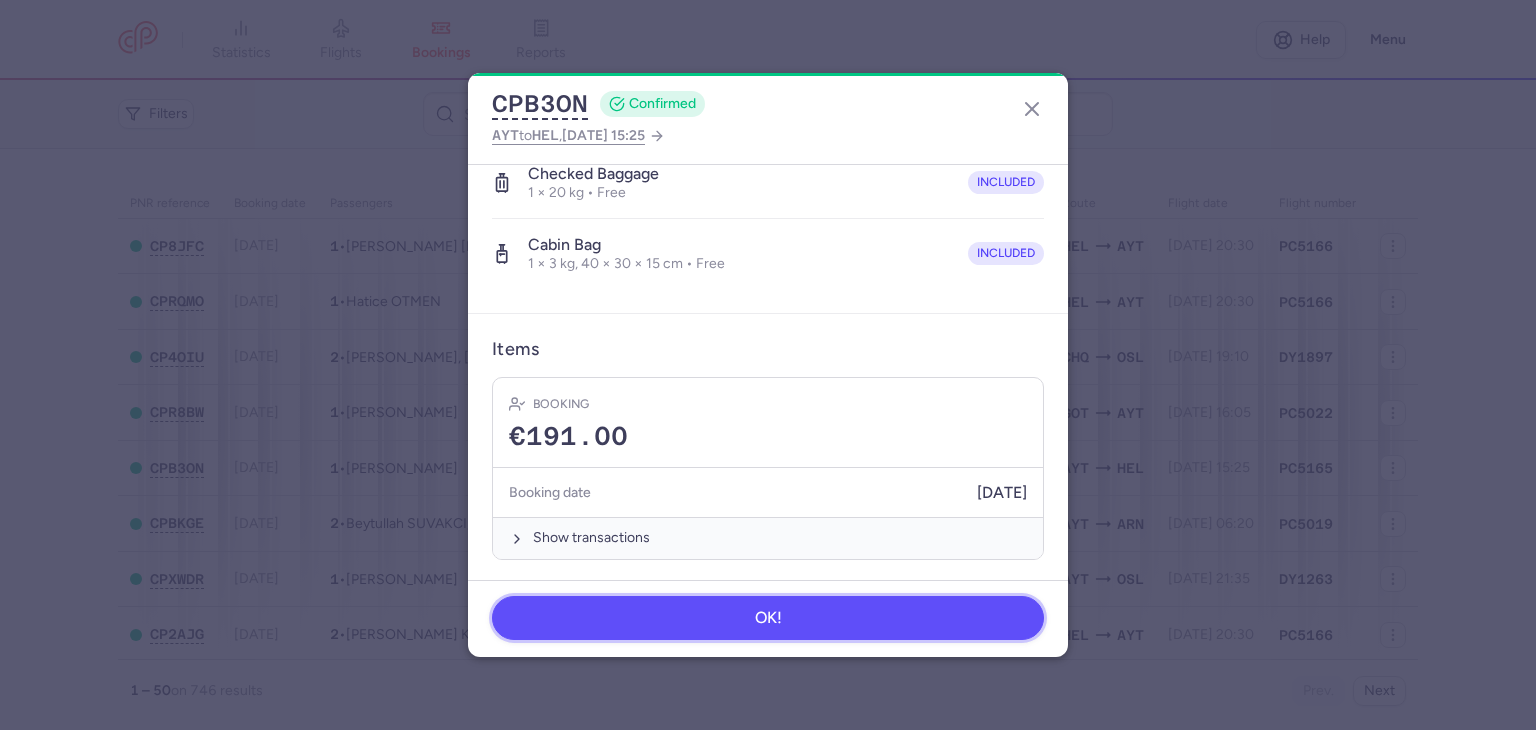 click on "OK!" at bounding box center (768, 618) 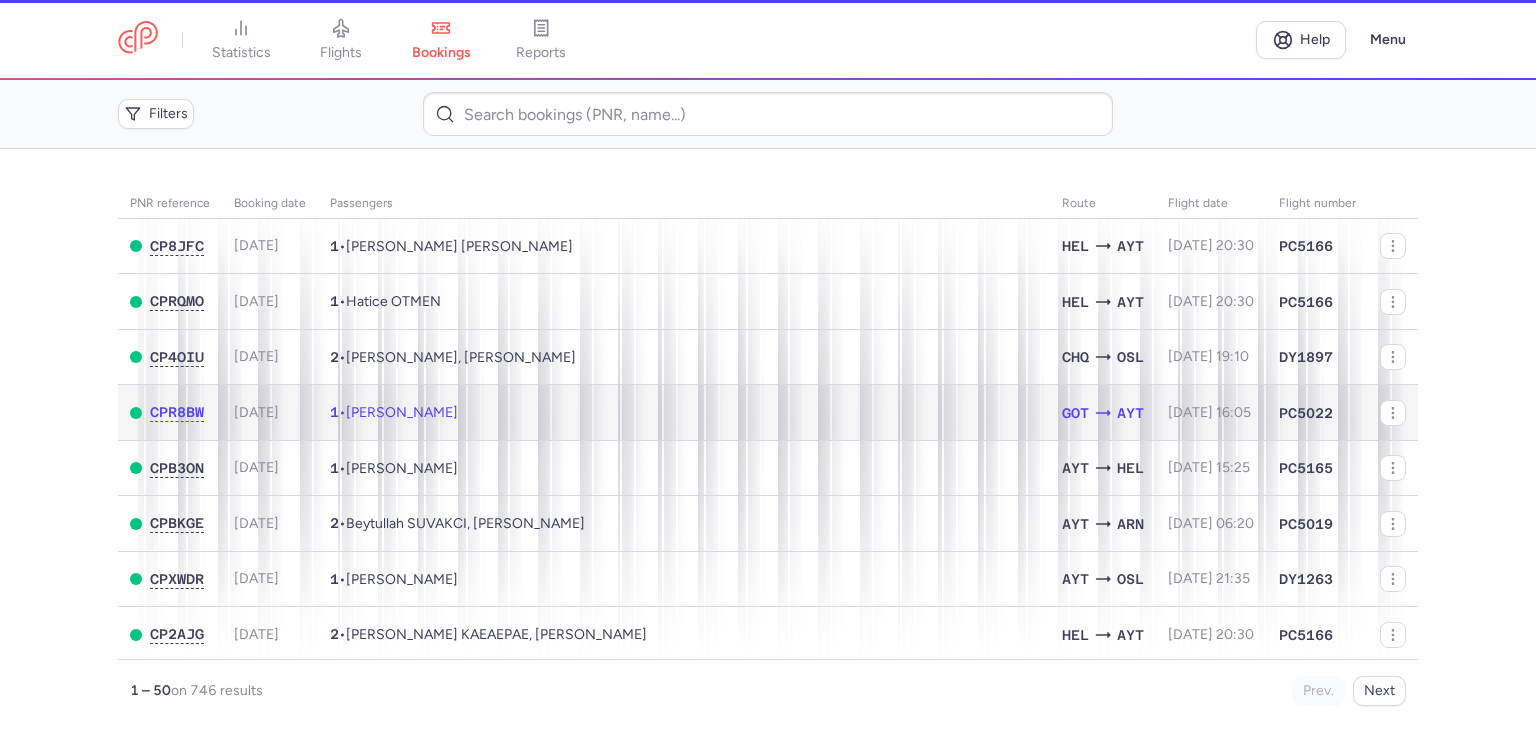 click on "1  •  [PERSON_NAME]" 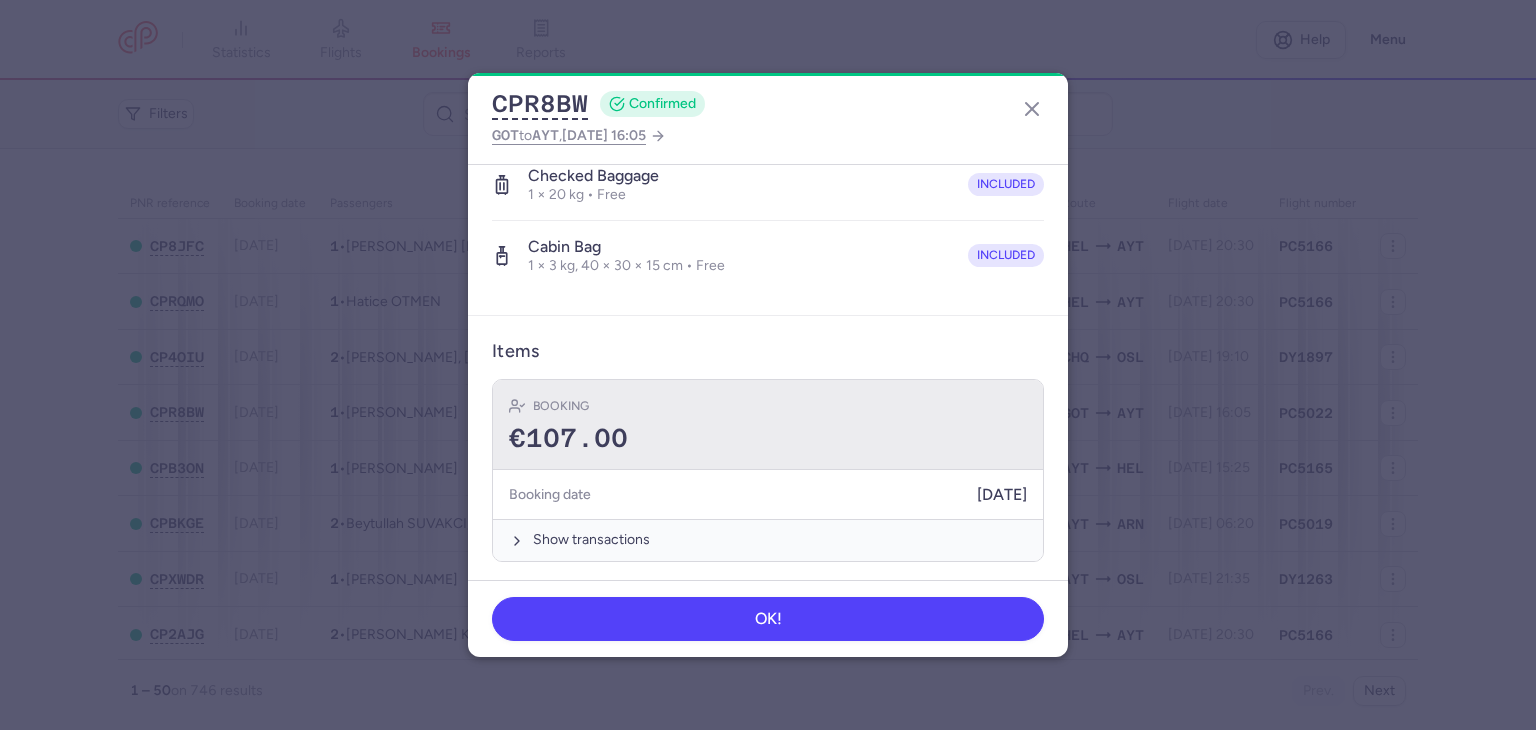 scroll, scrollTop: 396, scrollLeft: 0, axis: vertical 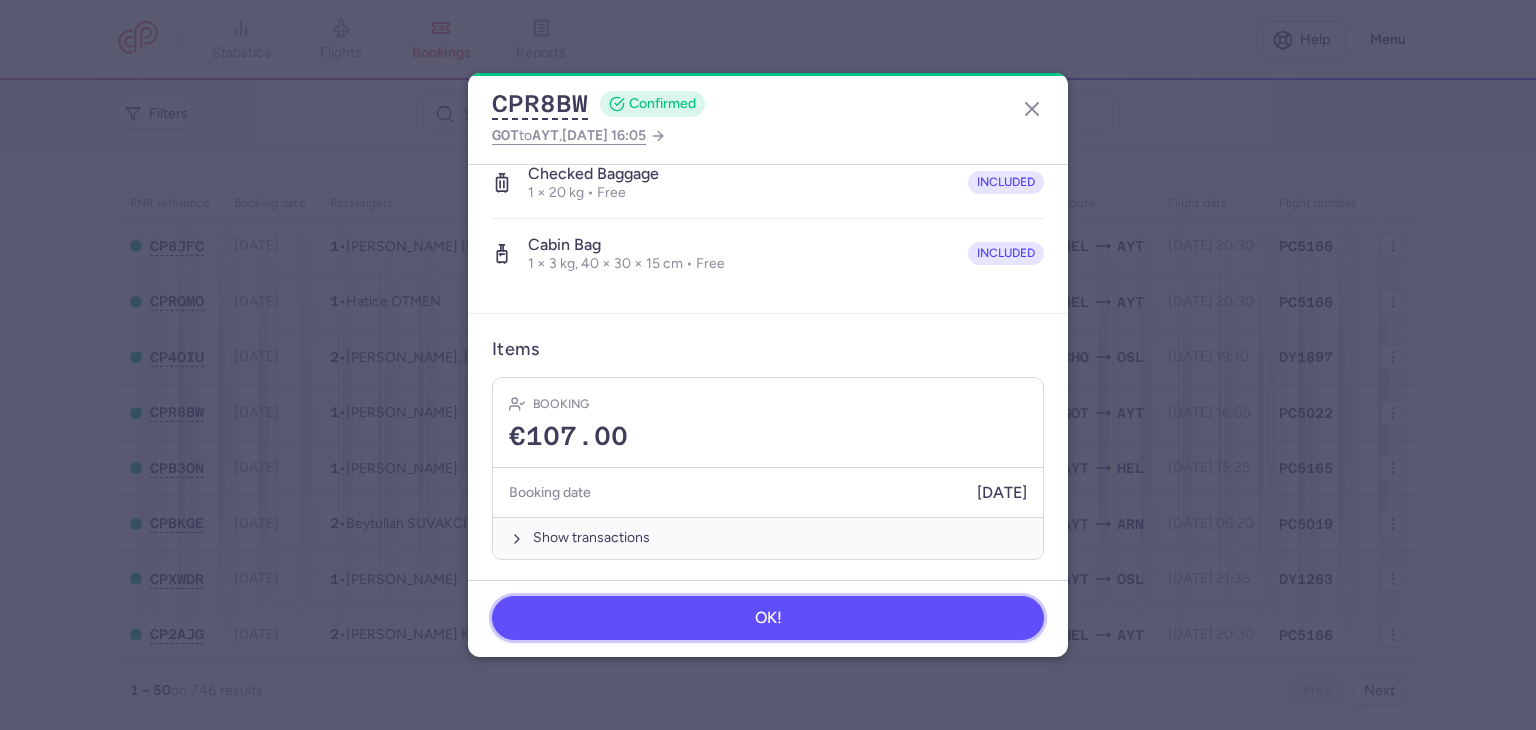 click on "OK!" at bounding box center (768, 618) 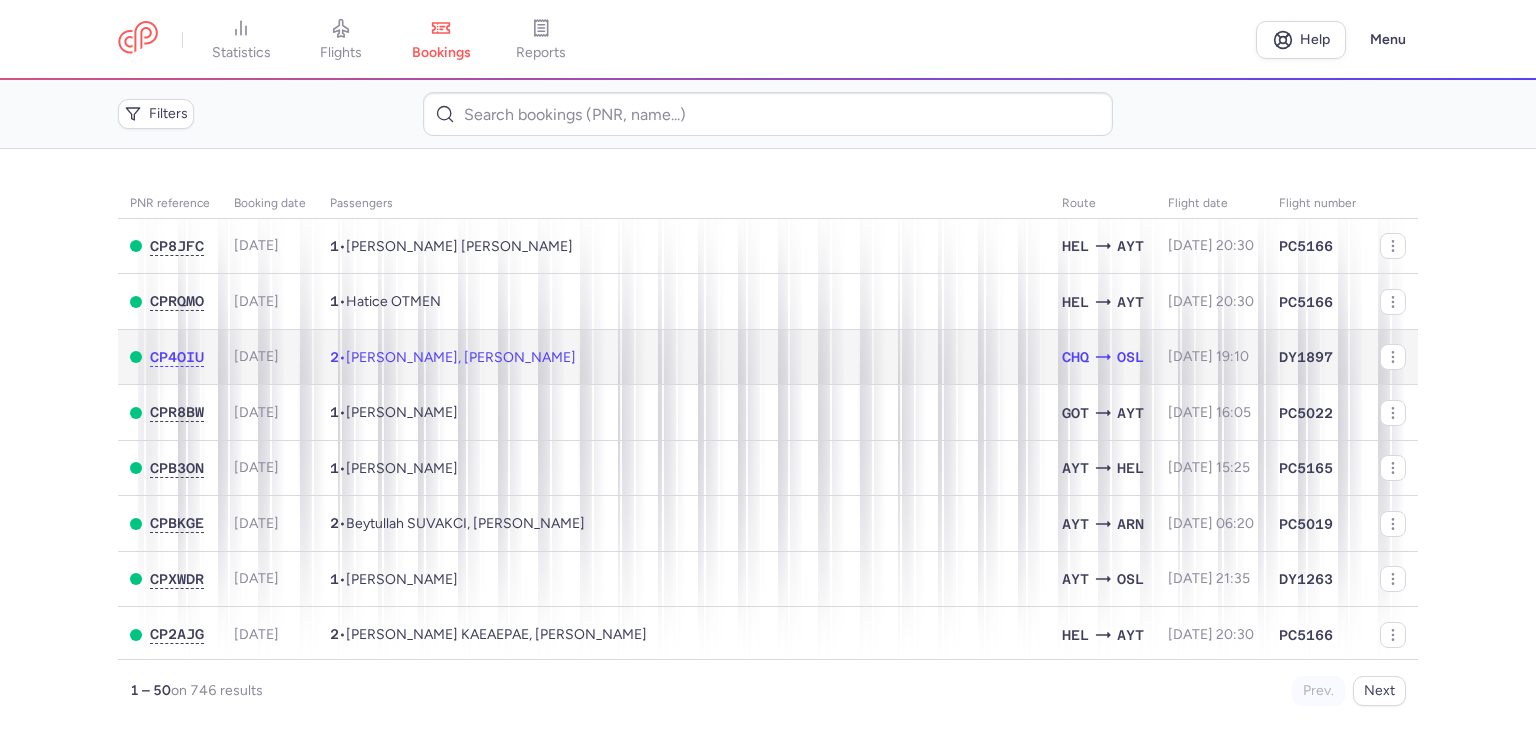 click on "2  •  [PERSON_NAME], [PERSON_NAME]" 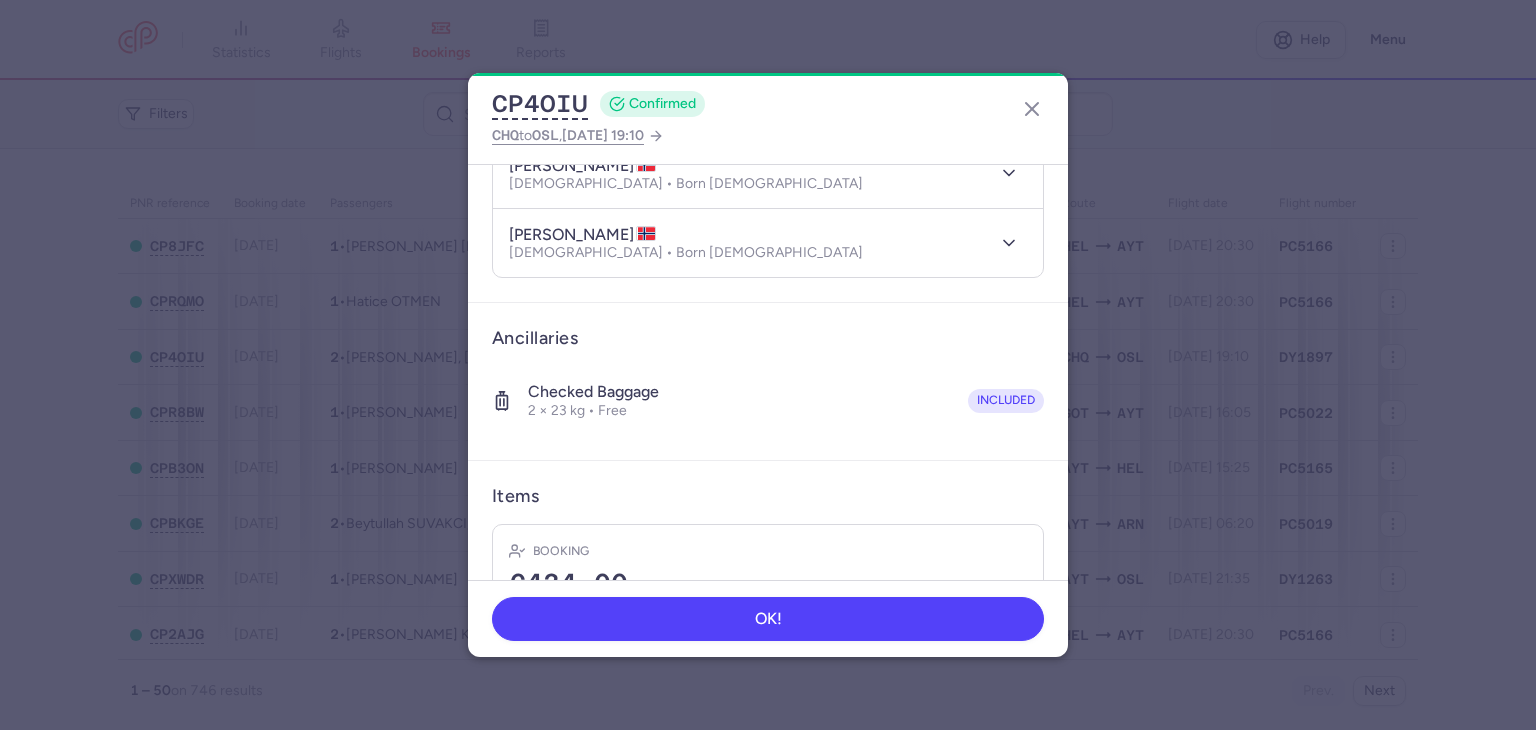scroll, scrollTop: 394, scrollLeft: 0, axis: vertical 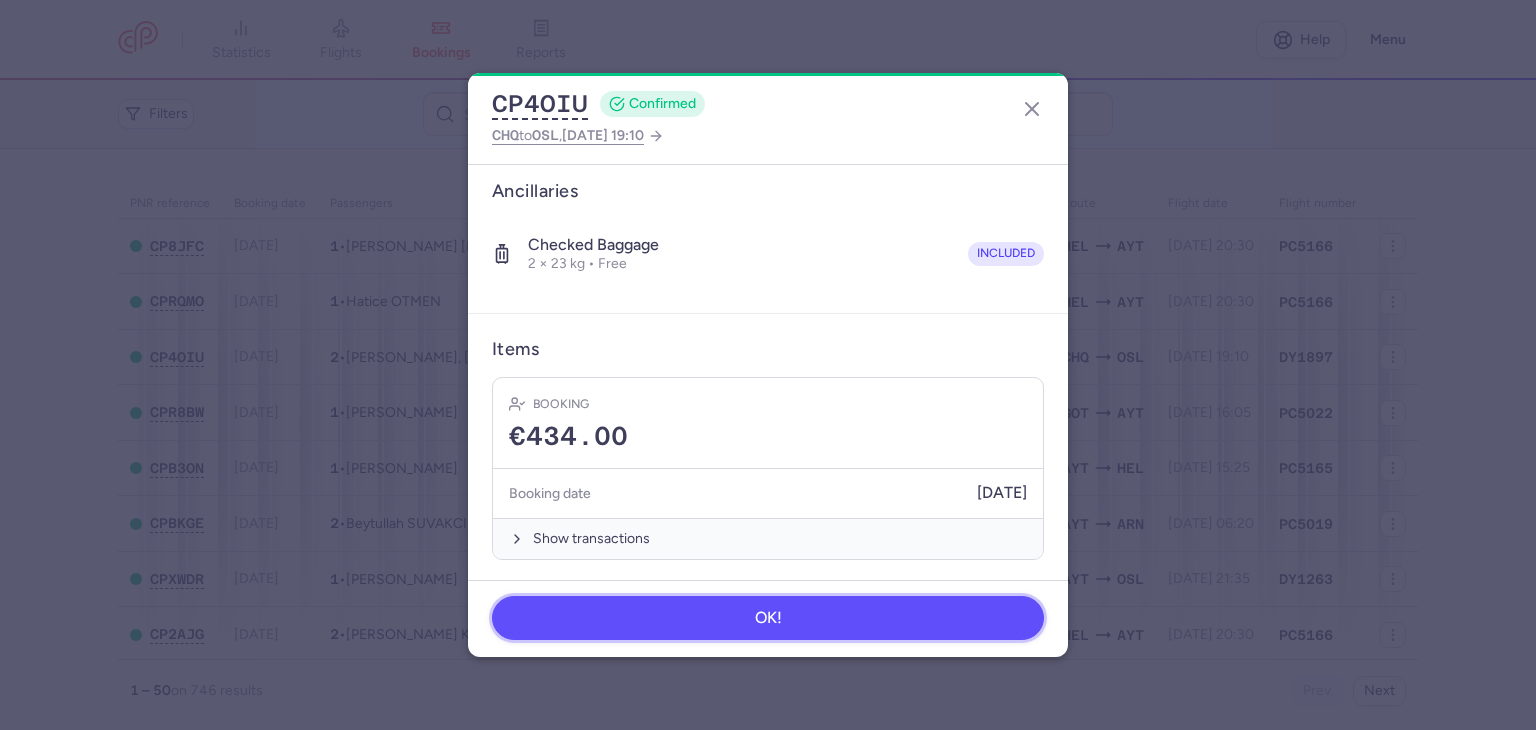 click on "OK!" at bounding box center (768, 618) 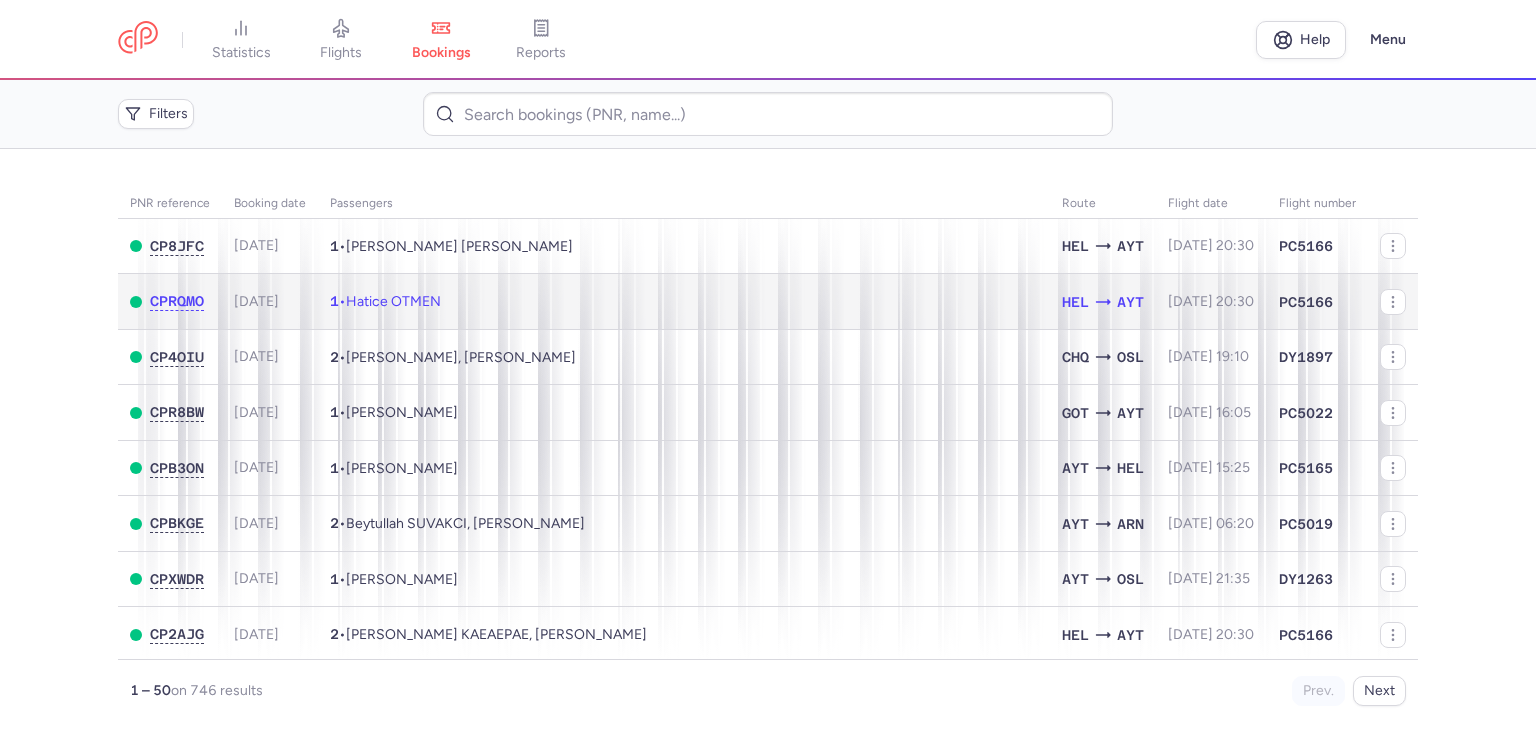 click on "1  •  Hatice OTMEN" 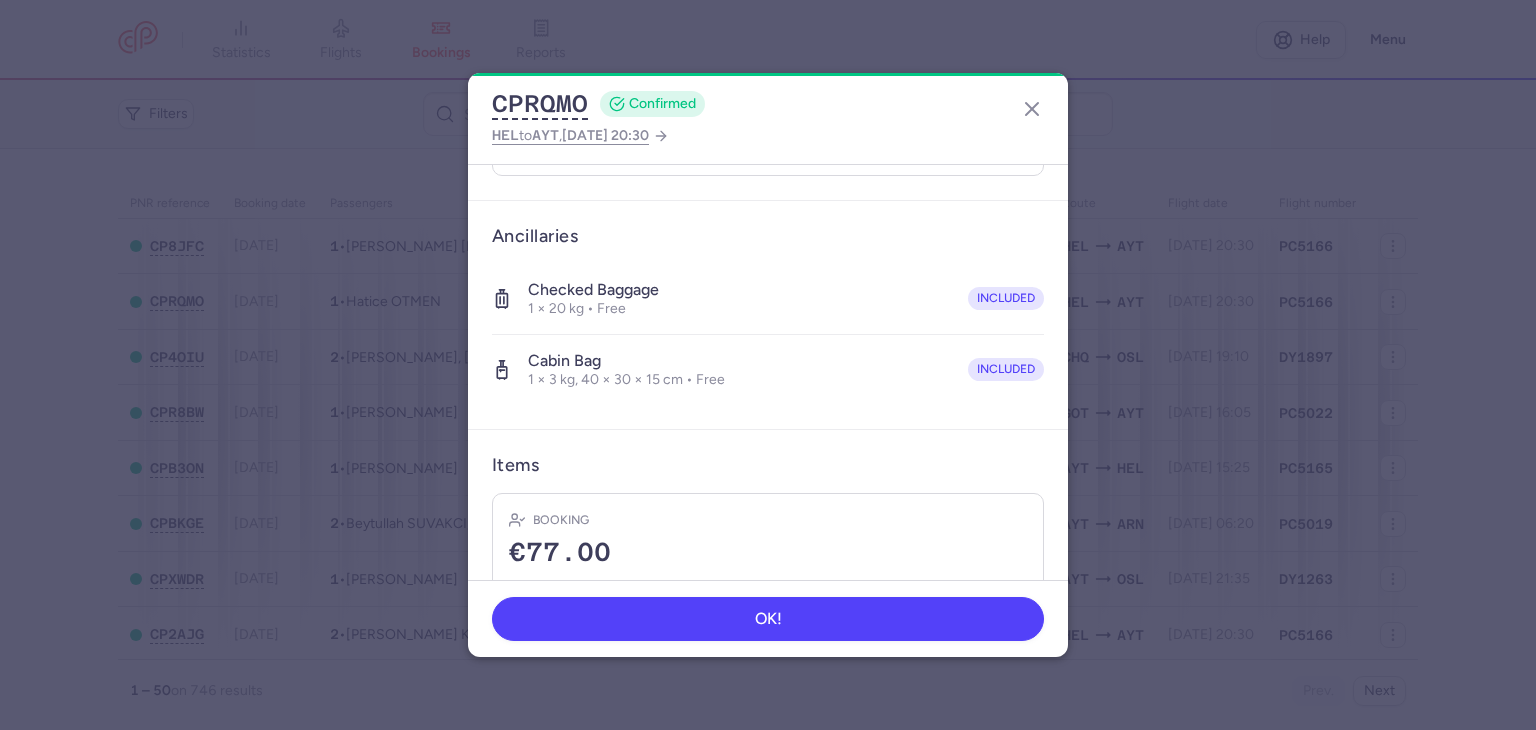 scroll, scrollTop: 396, scrollLeft: 0, axis: vertical 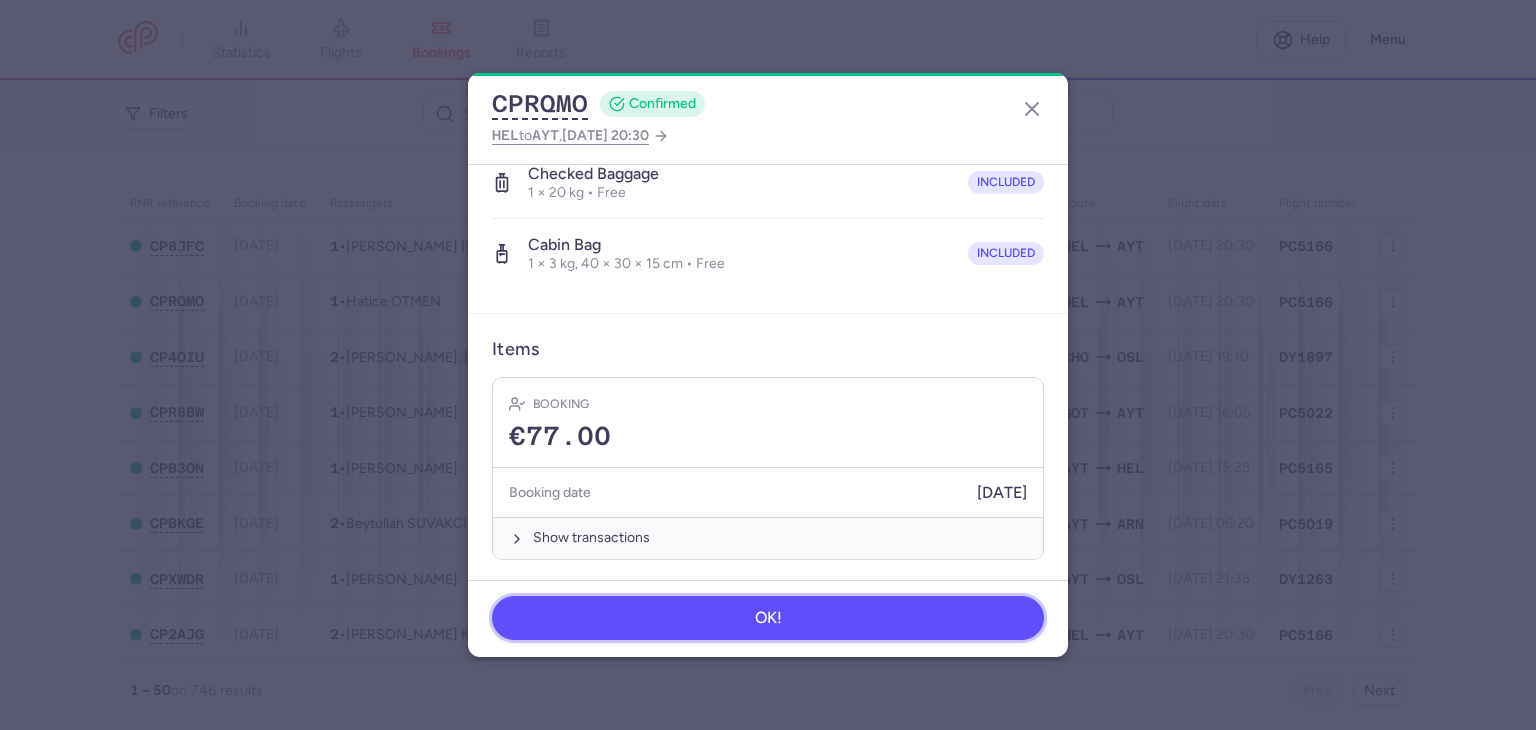 click on "OK!" at bounding box center (768, 618) 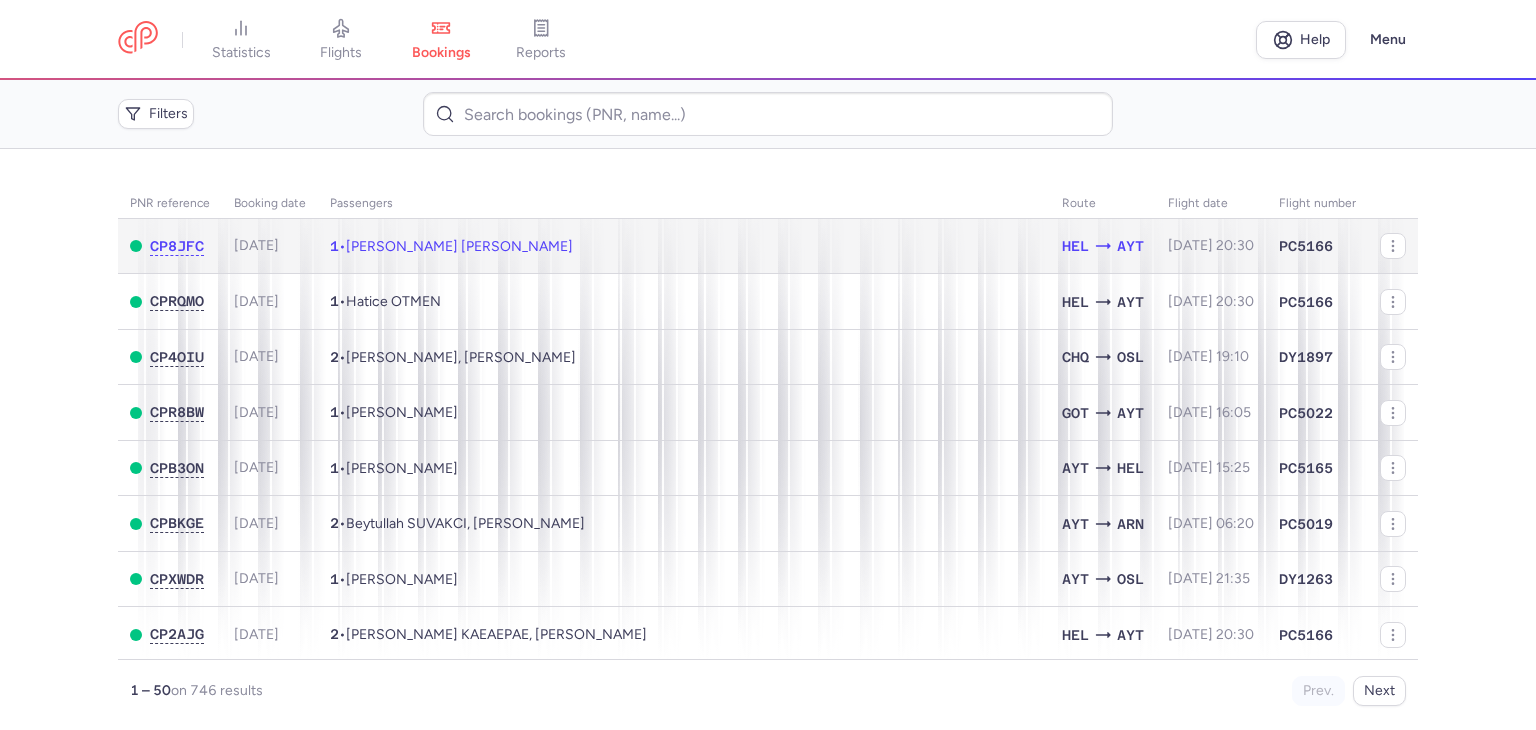 click on "1  •  [PERSON_NAME] [PERSON_NAME]" 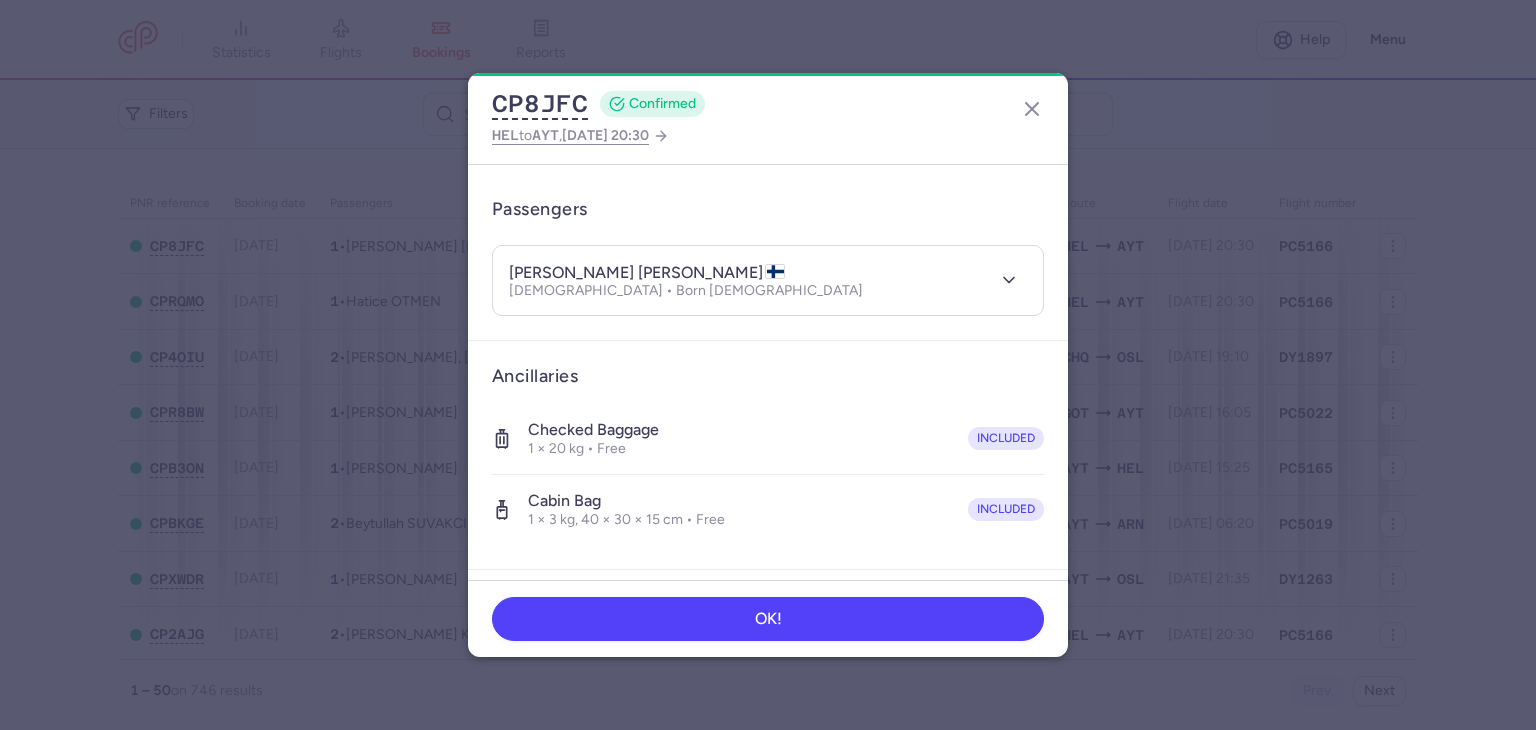 scroll, scrollTop: 396, scrollLeft: 0, axis: vertical 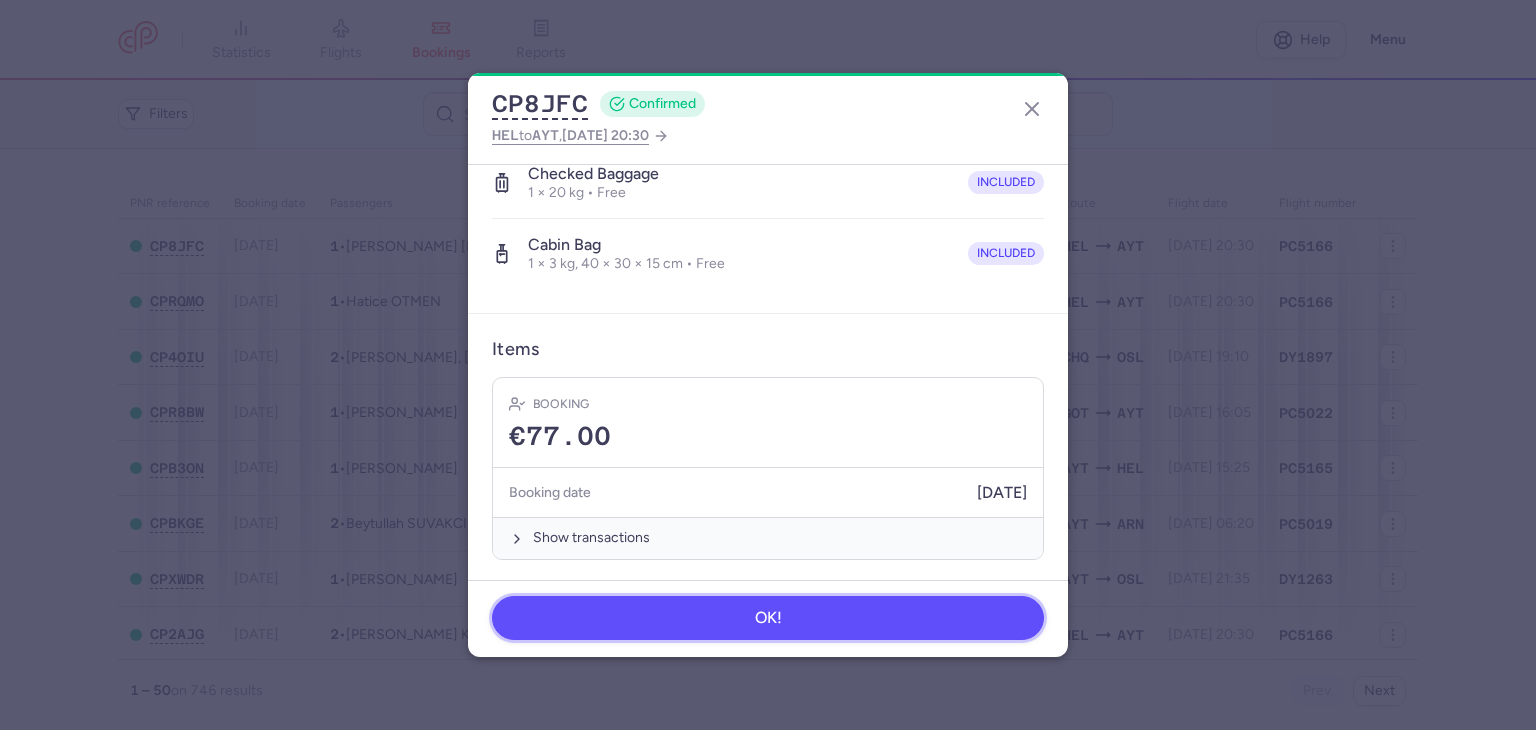 click on "OK!" at bounding box center [768, 618] 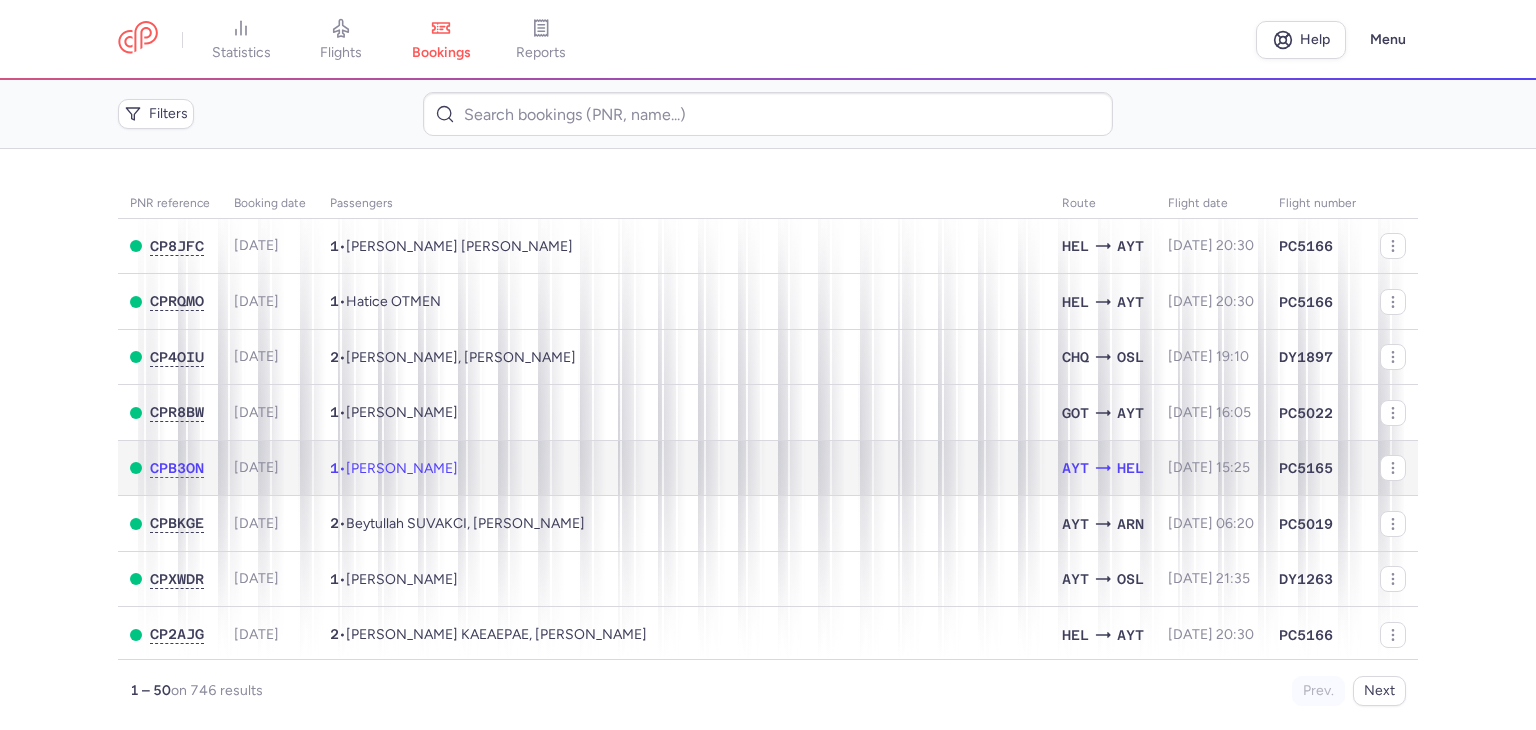 click on "1  •  [PERSON_NAME]" 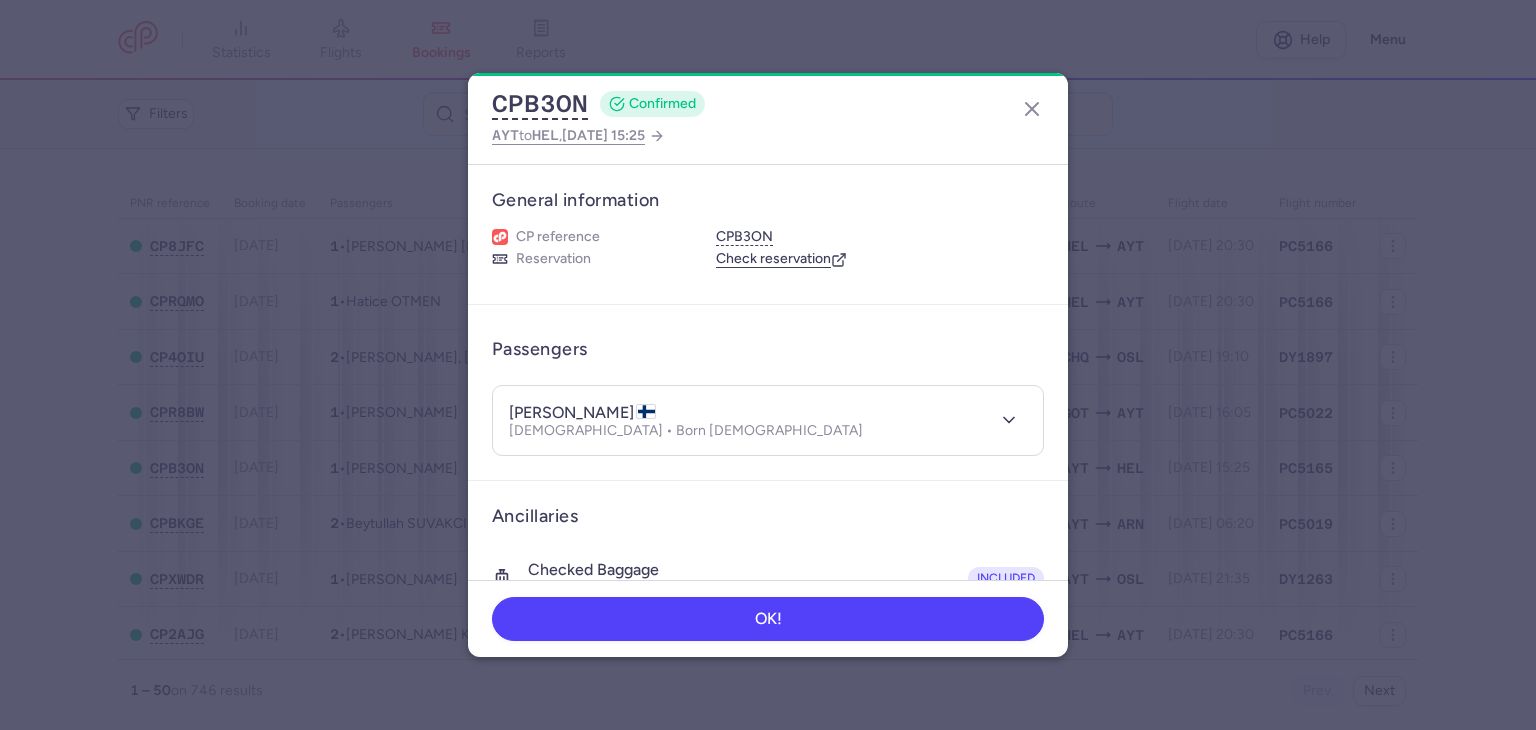 type 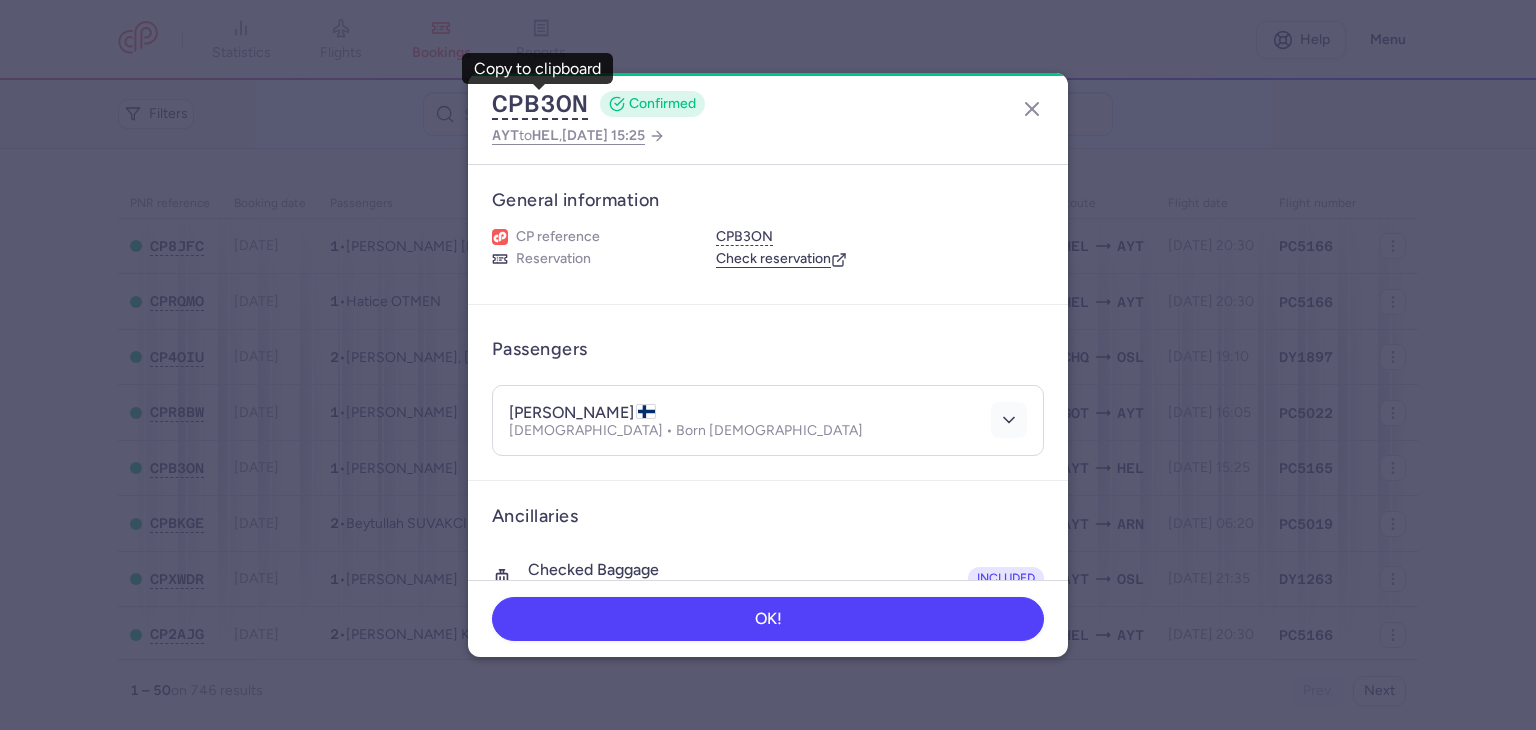 click at bounding box center [1009, 420] 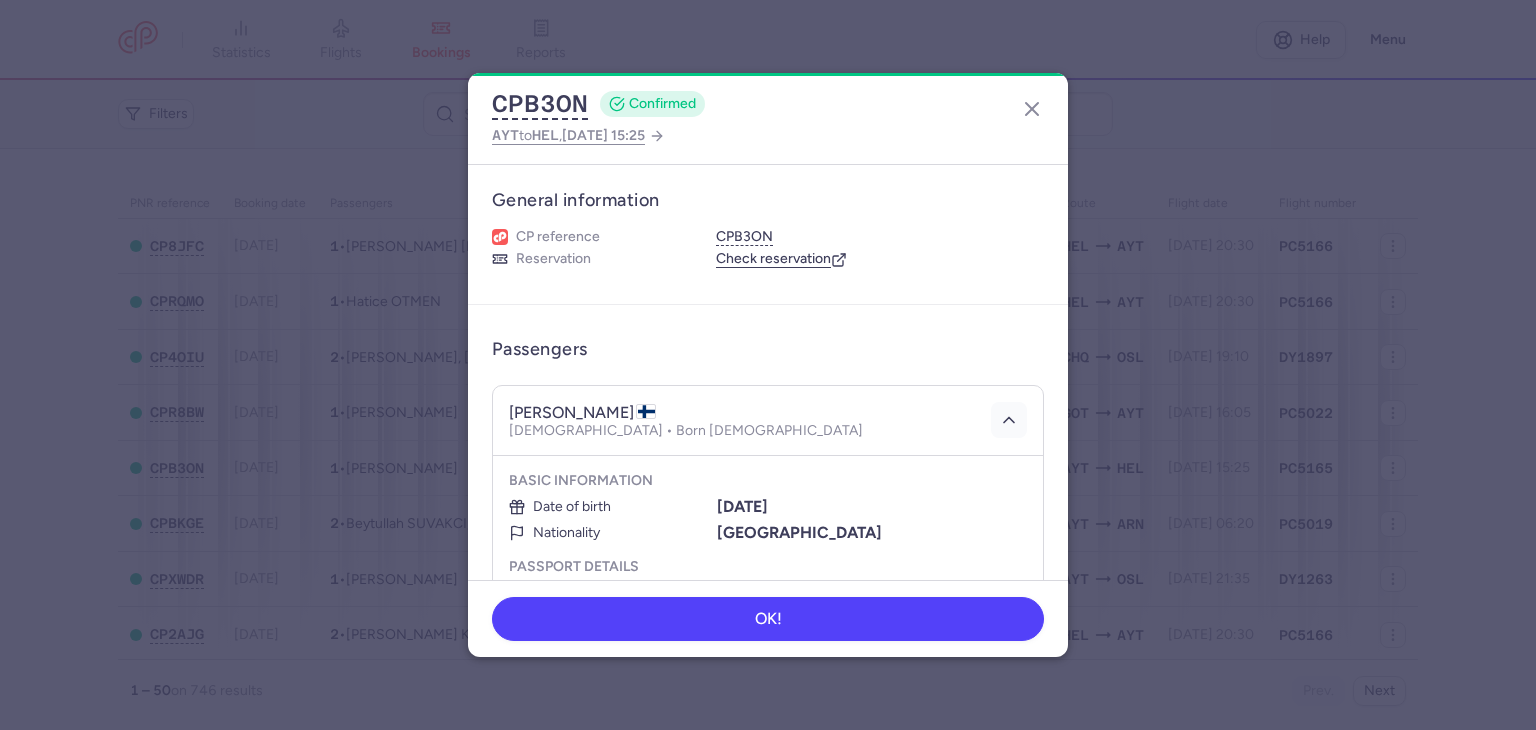 scroll, scrollTop: 100, scrollLeft: 0, axis: vertical 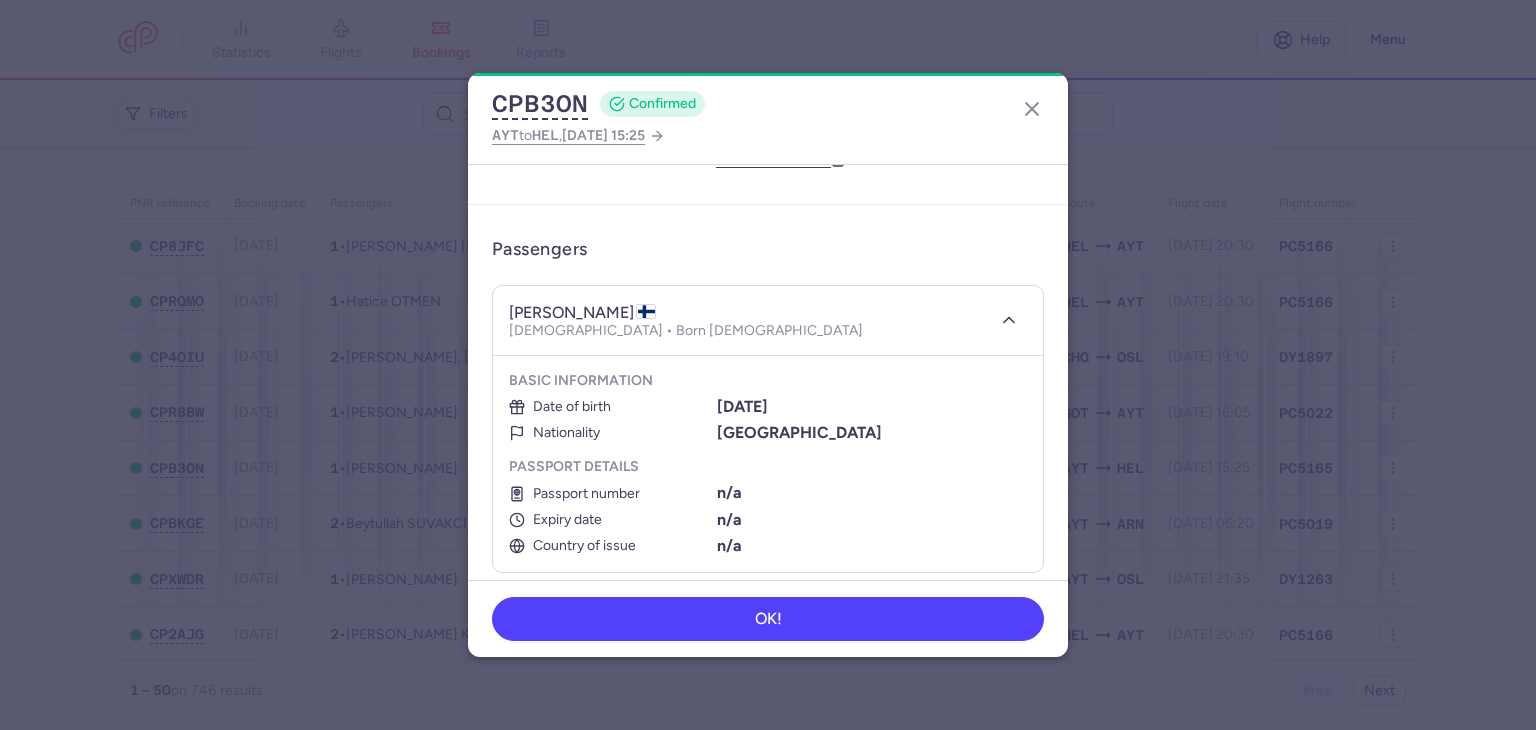type 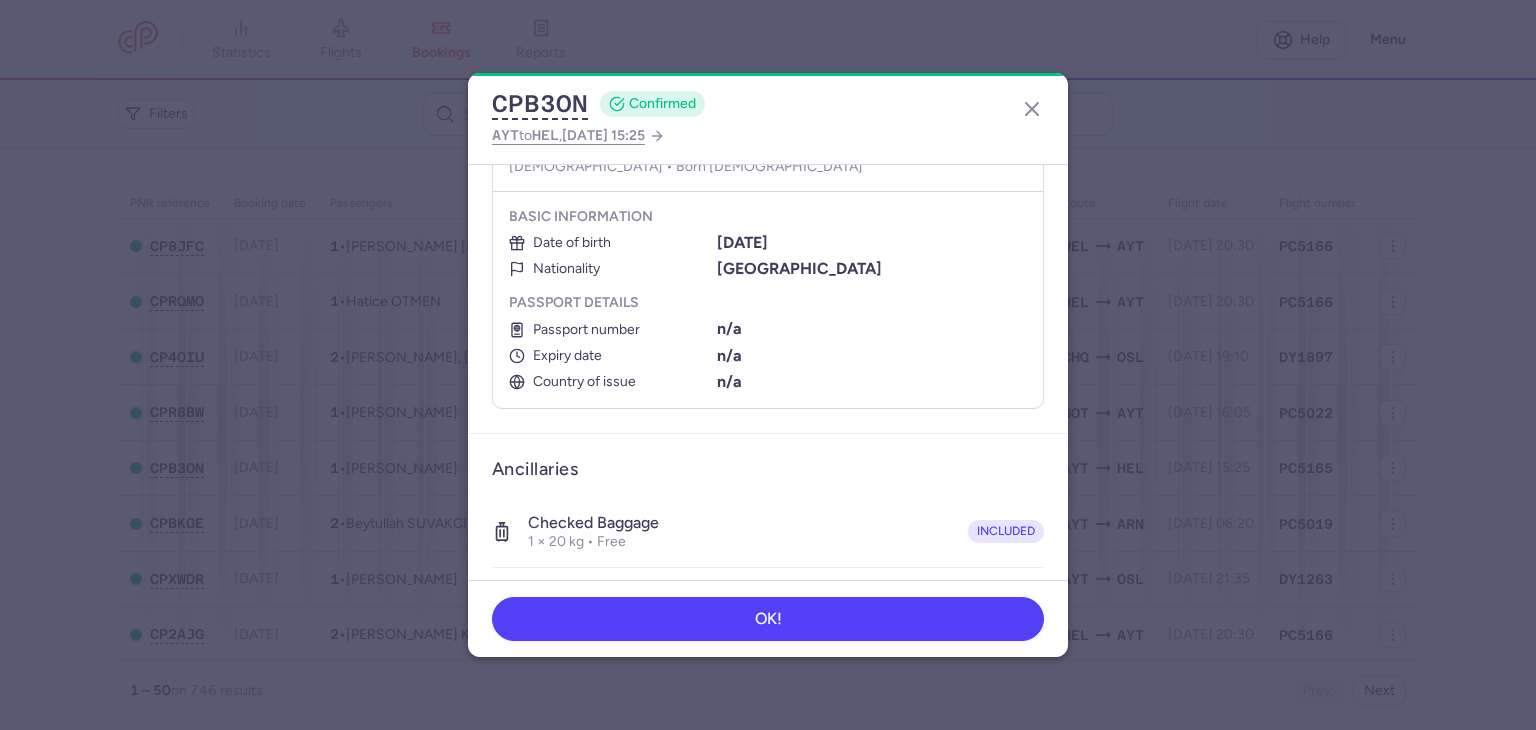 scroll, scrollTop: 212, scrollLeft: 0, axis: vertical 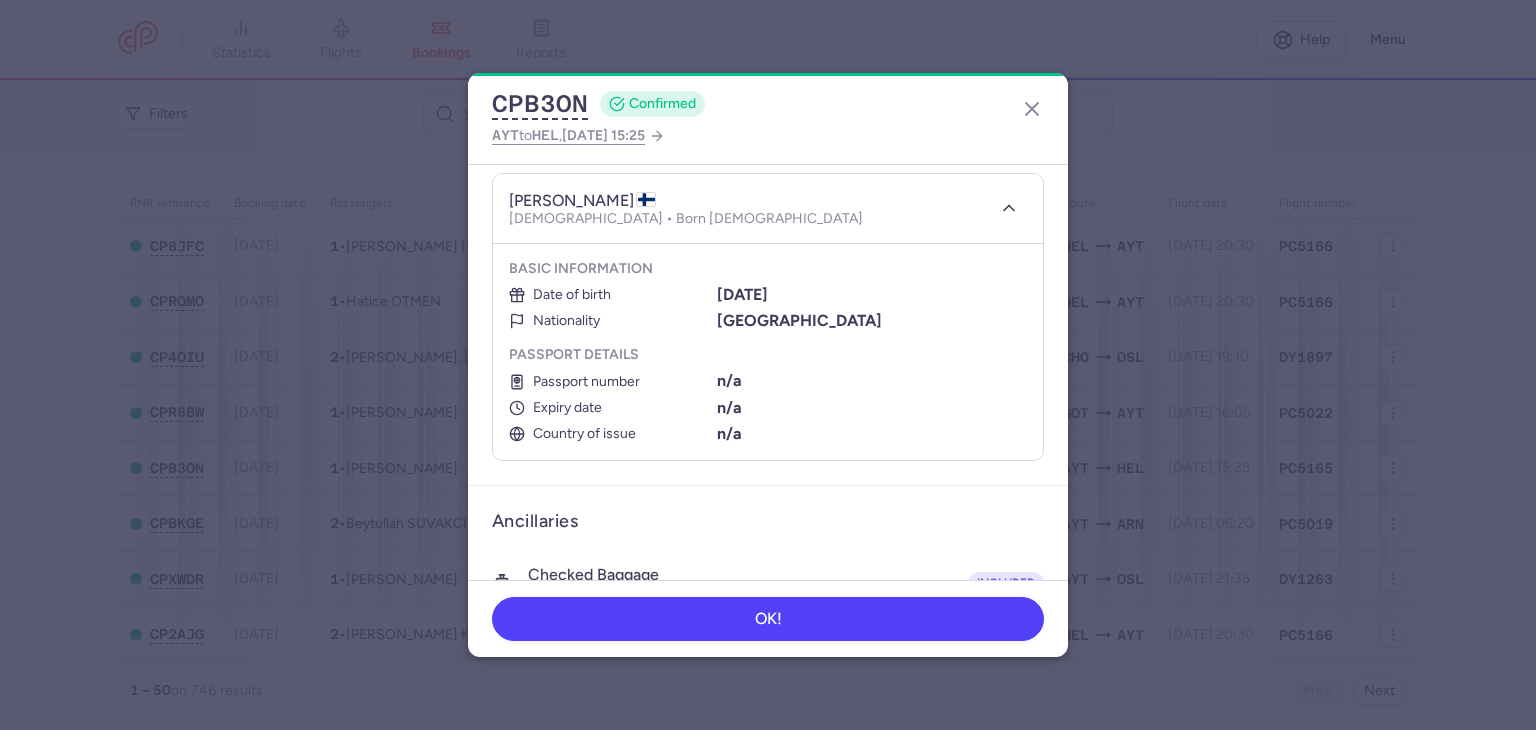 click on "OK!" 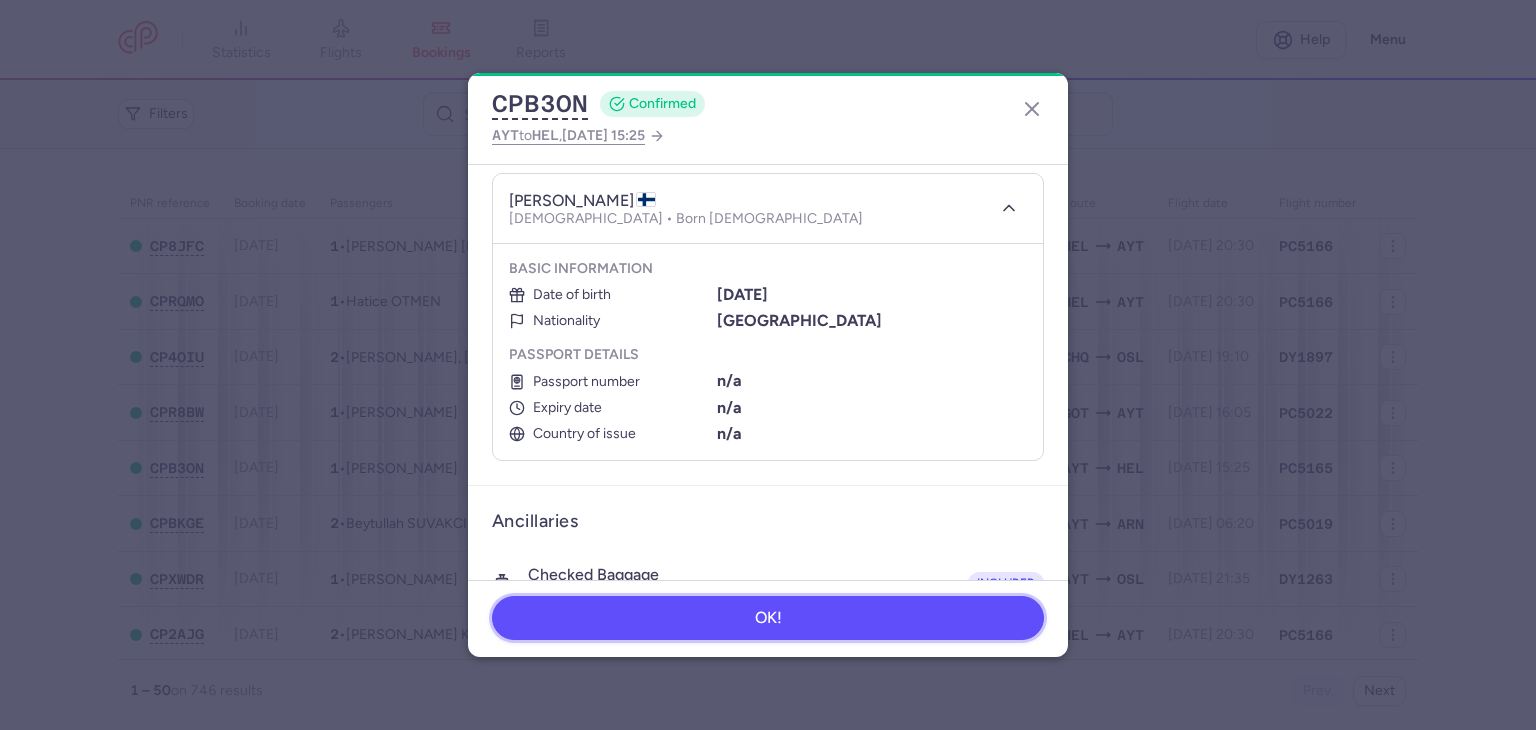 click on "OK!" at bounding box center (768, 618) 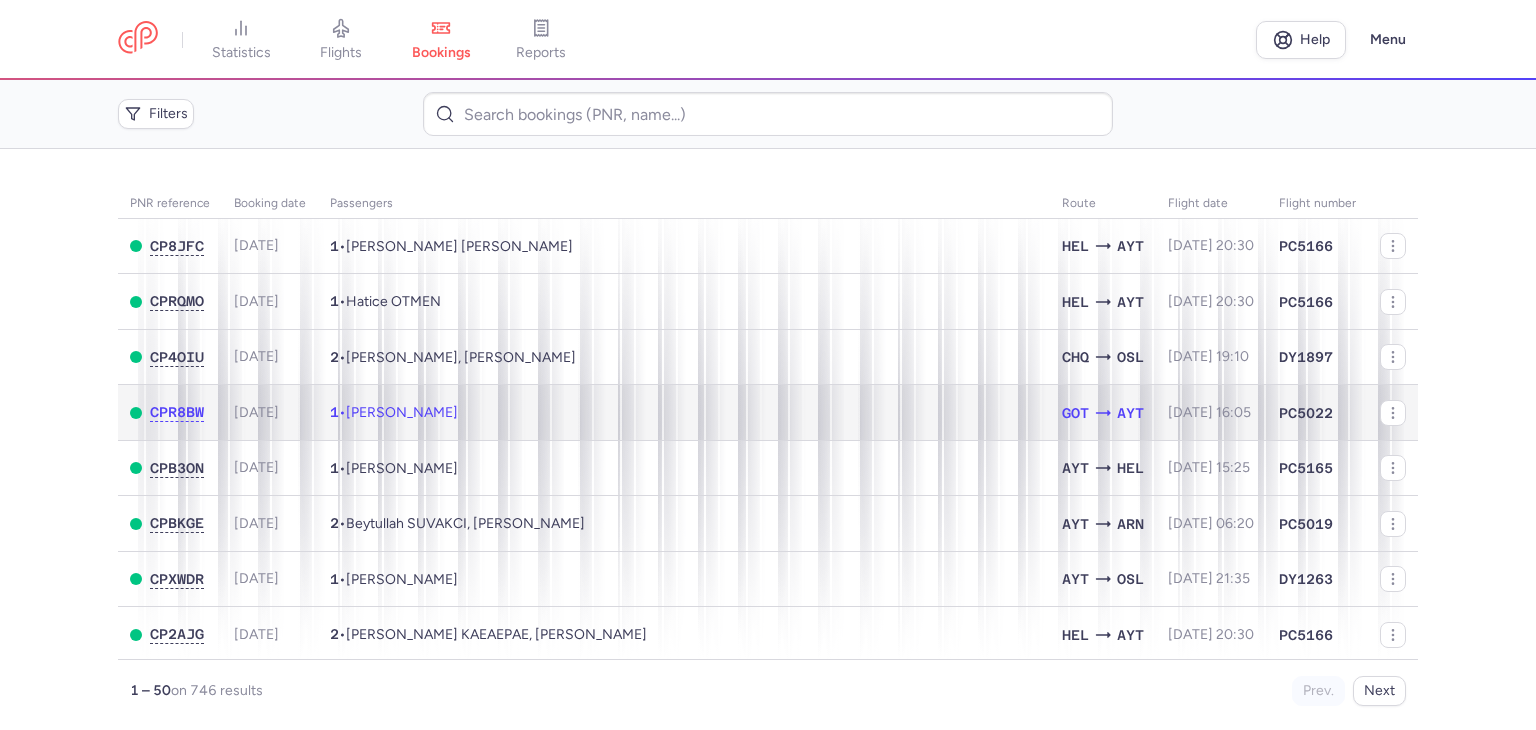 click on "1  •  [PERSON_NAME]" 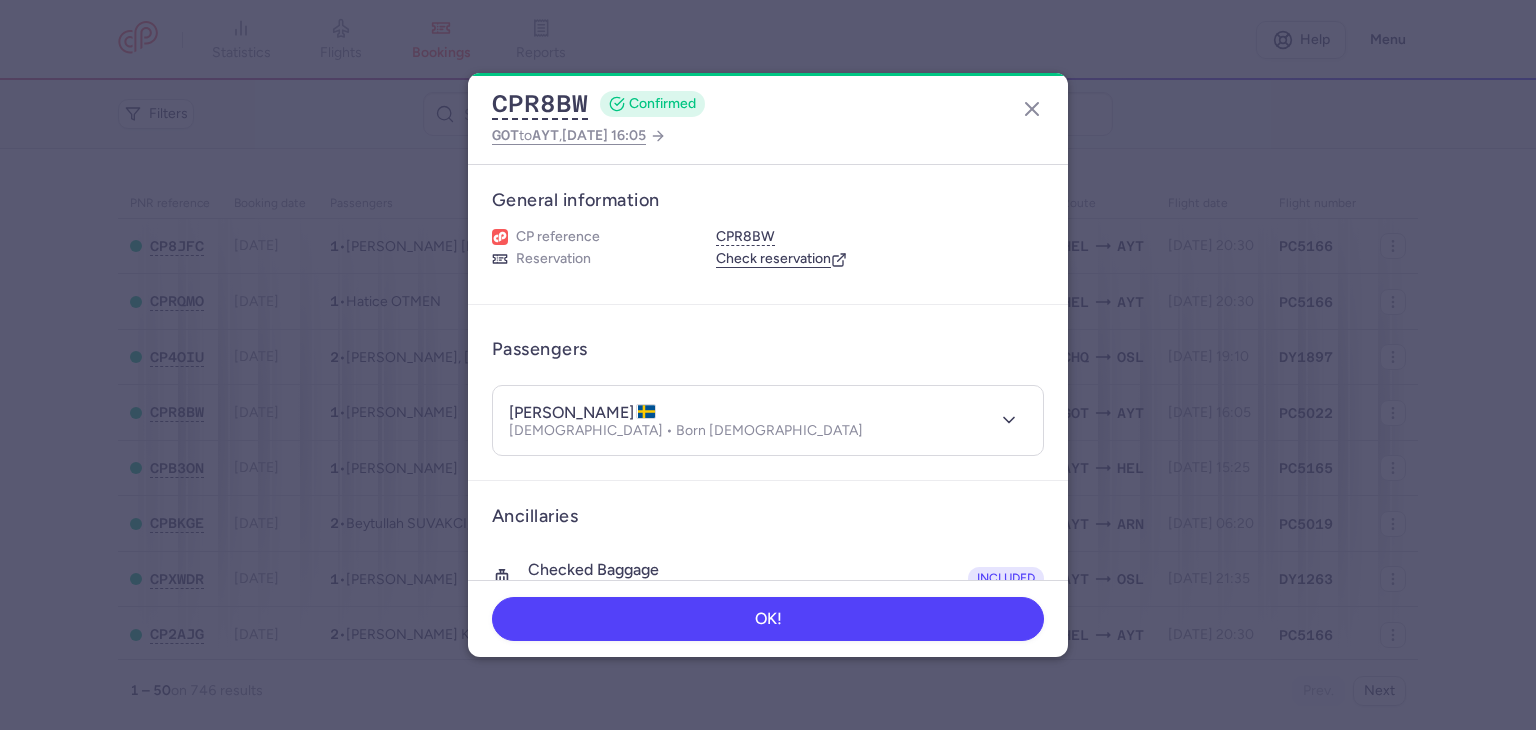 type 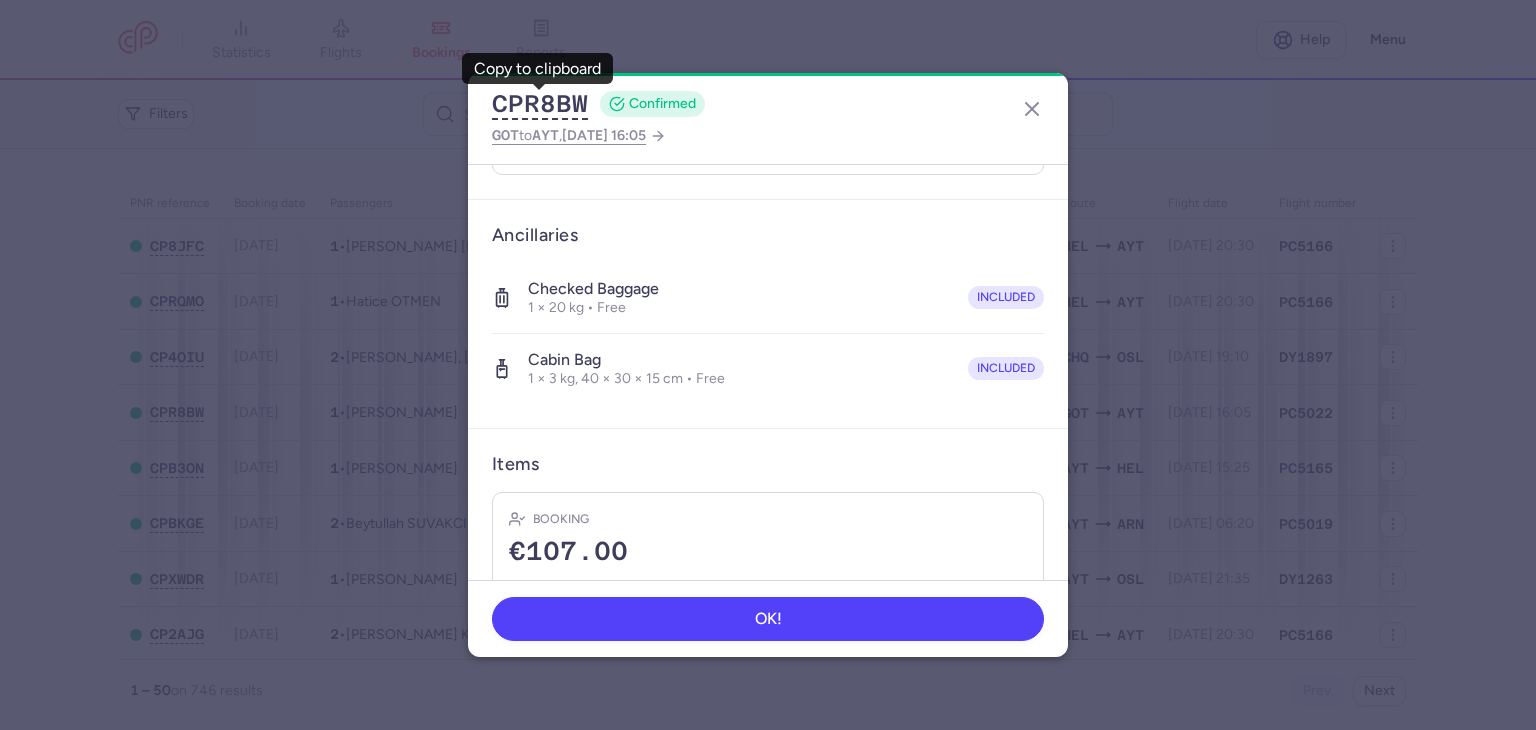 scroll, scrollTop: 396, scrollLeft: 0, axis: vertical 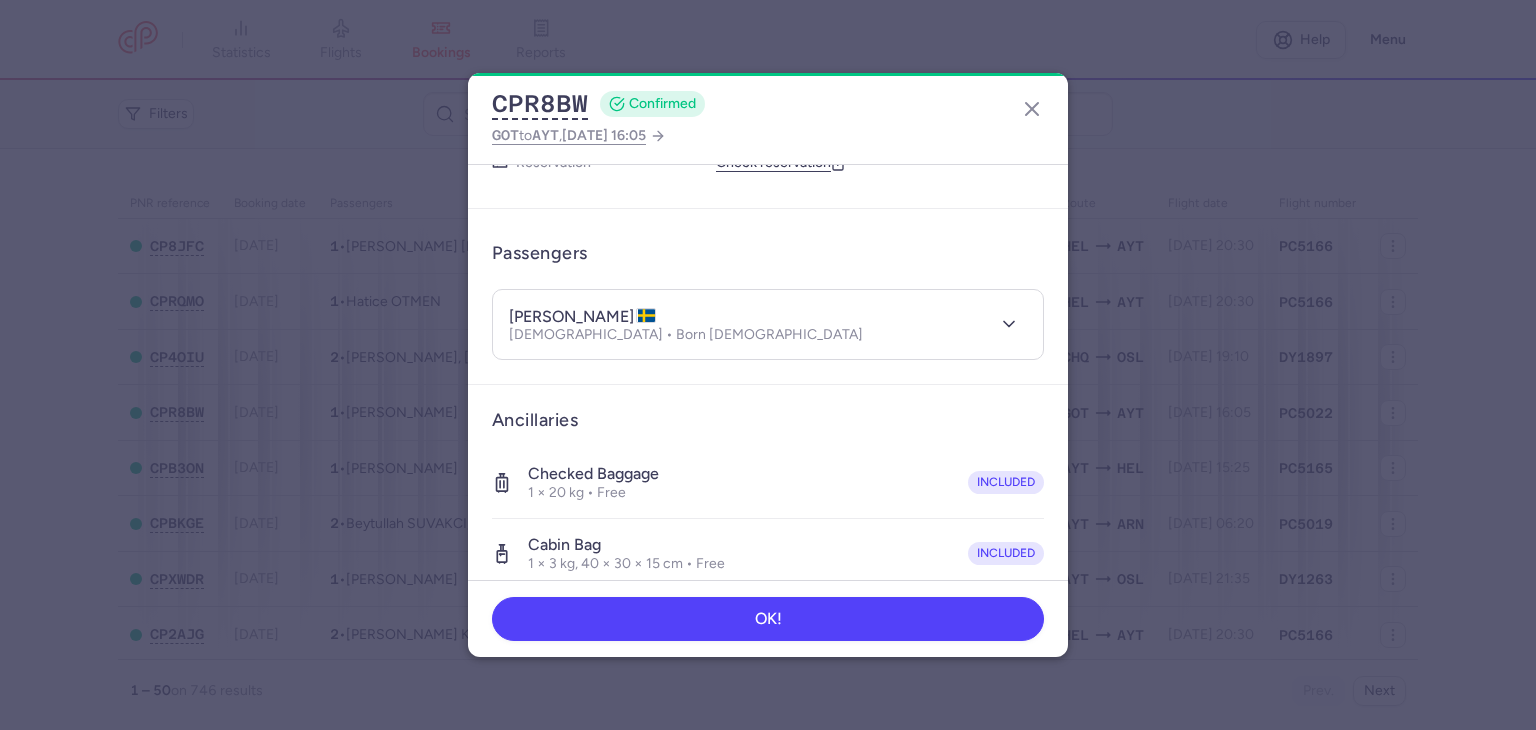 click on "[PERSON_NAME]  [DEMOGRAPHIC_DATA] • Born [DEMOGRAPHIC_DATA]" at bounding box center [768, 324] 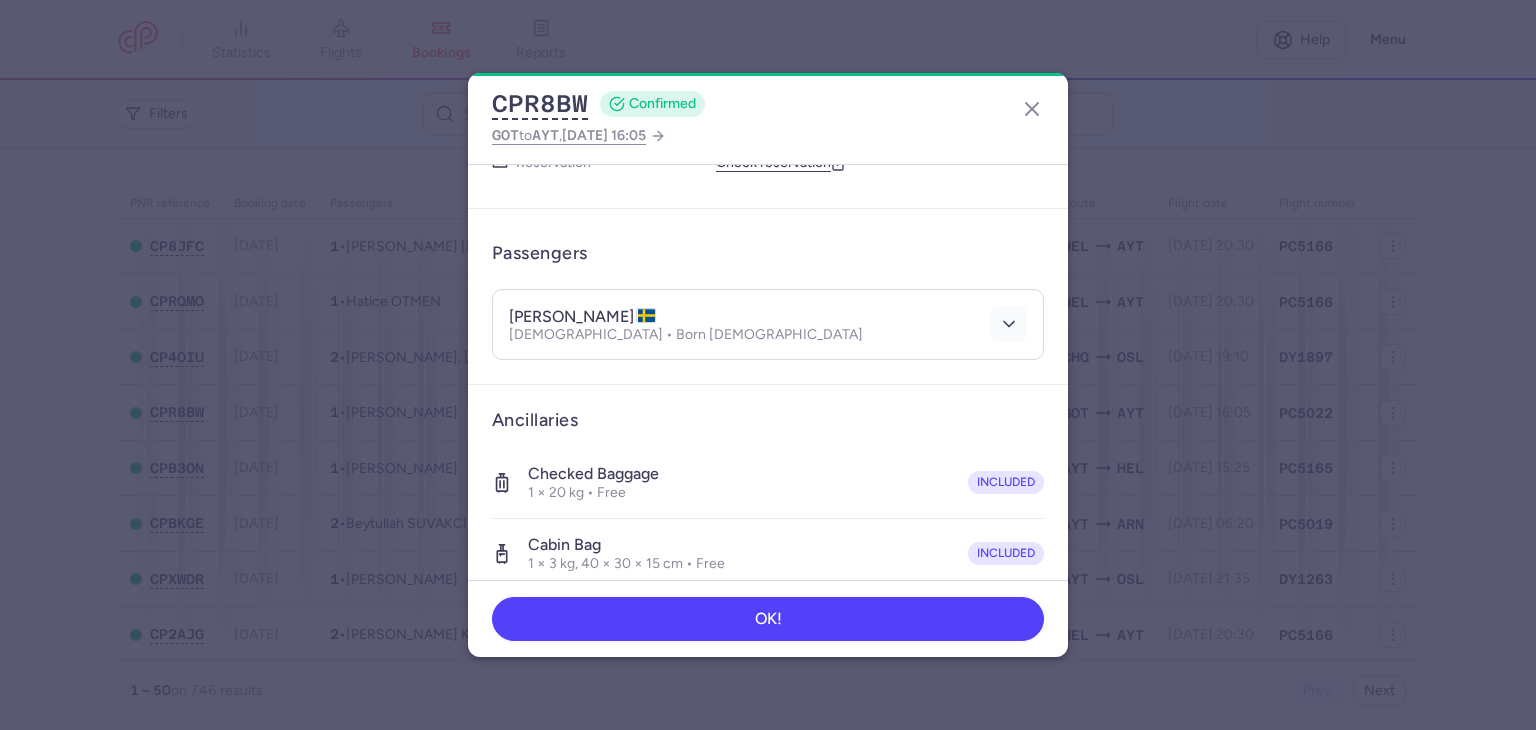 click 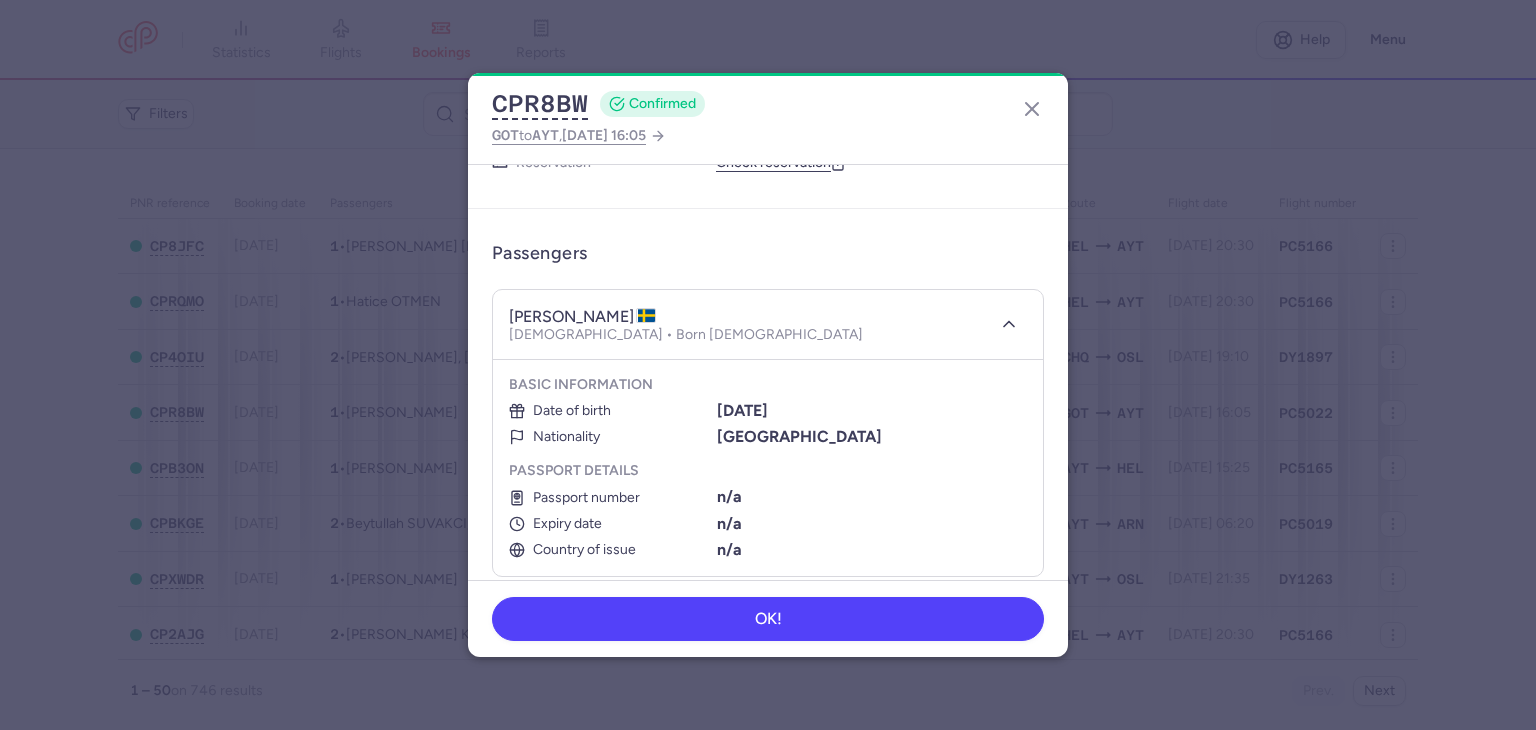 scroll, scrollTop: 196, scrollLeft: 0, axis: vertical 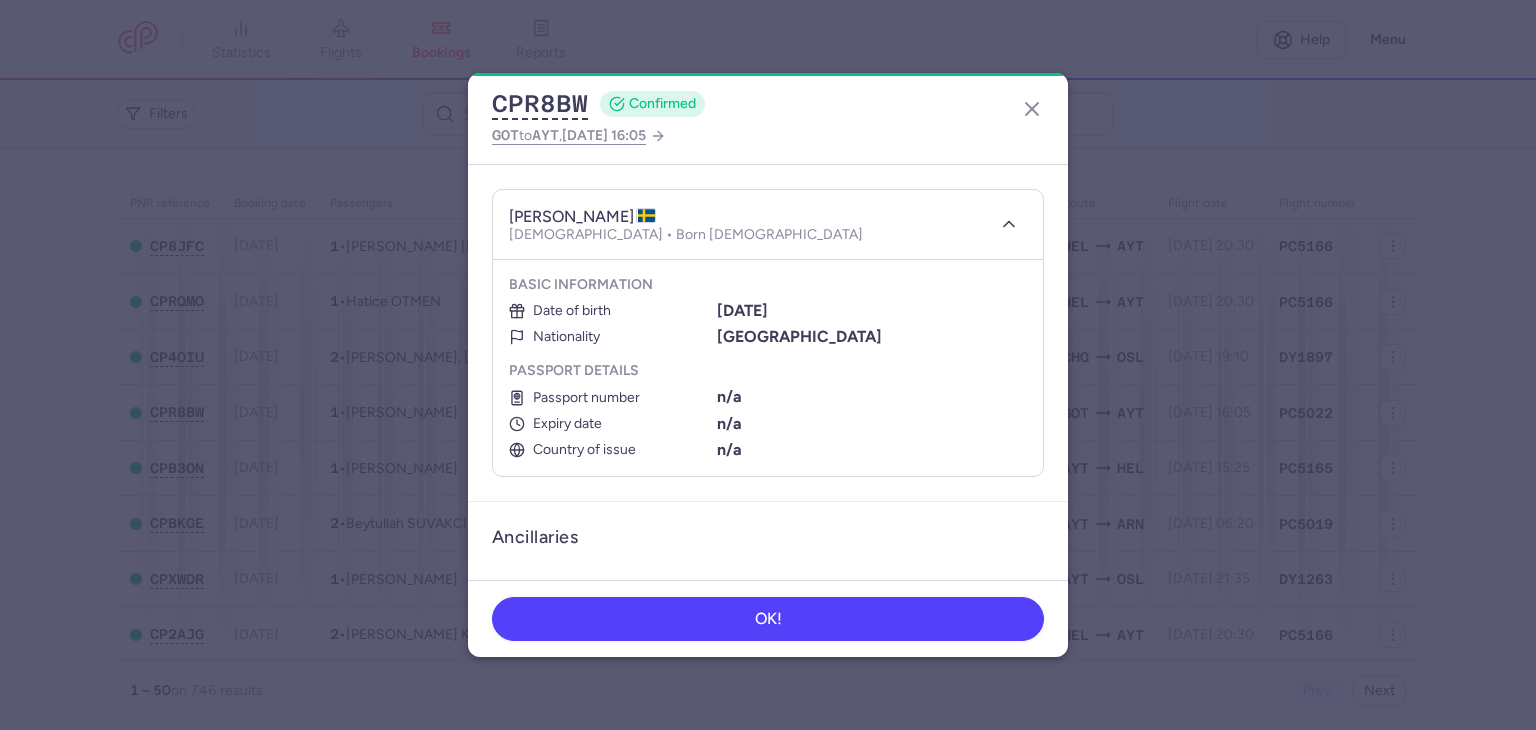 type 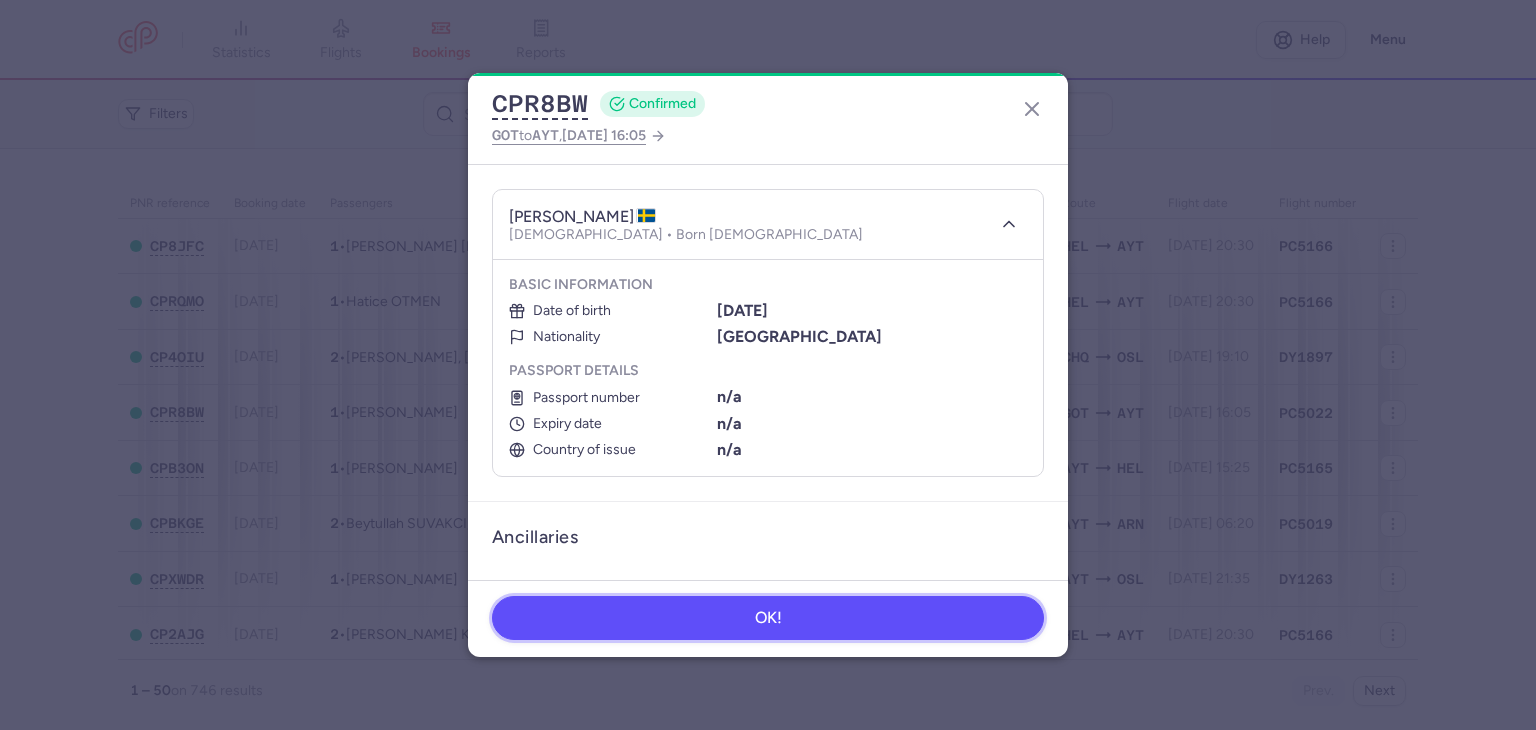 click on "OK!" at bounding box center [768, 618] 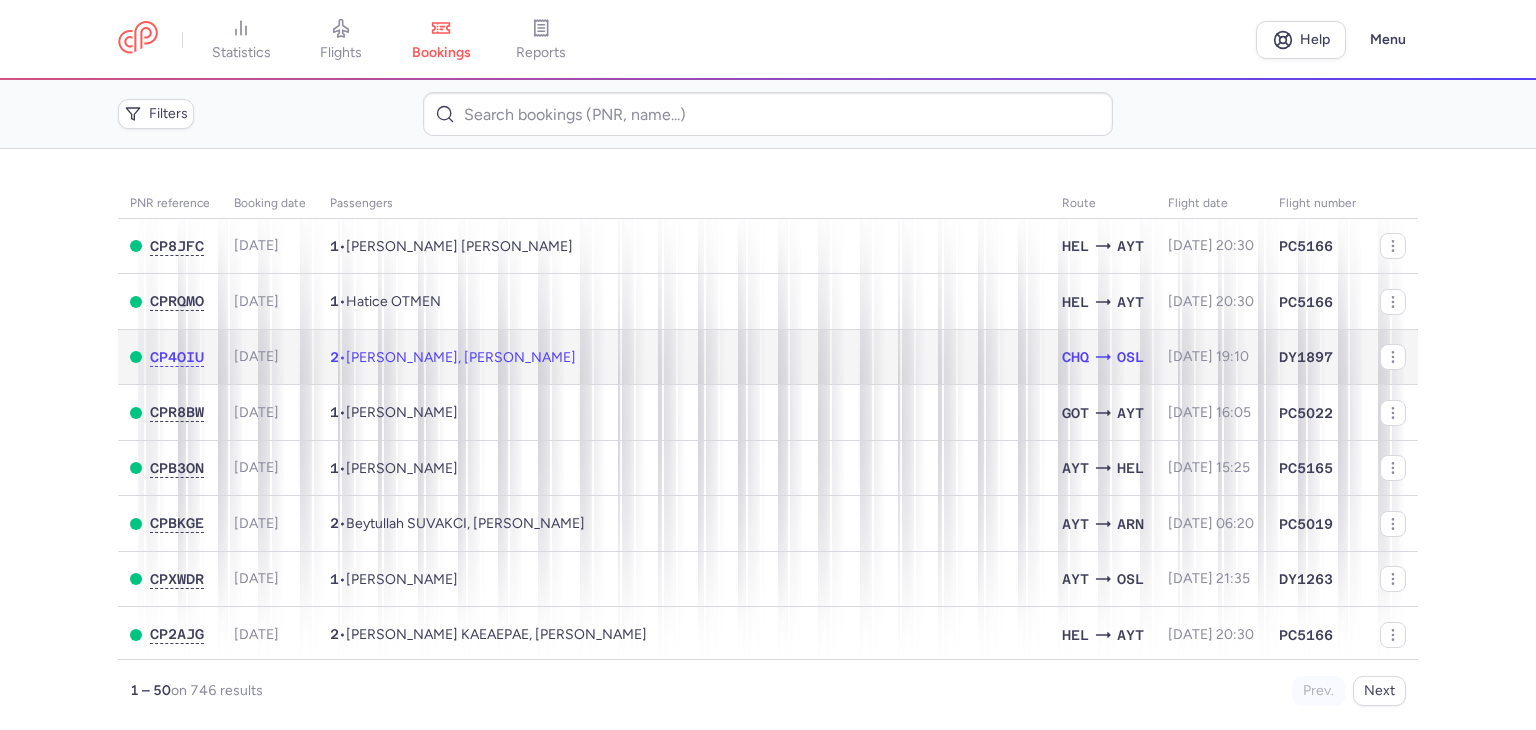 click on "[PERSON_NAME], [PERSON_NAME]" at bounding box center [461, 357] 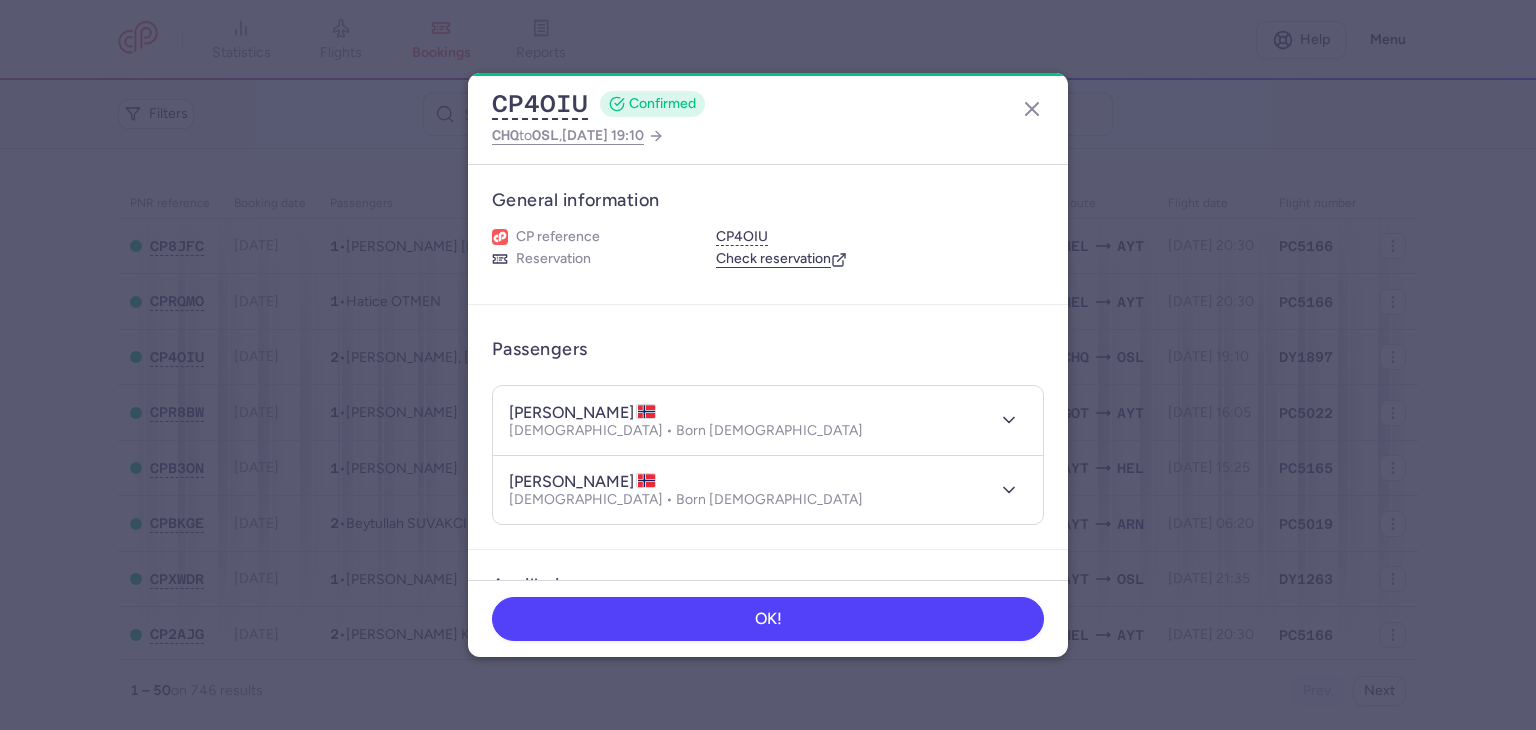 type 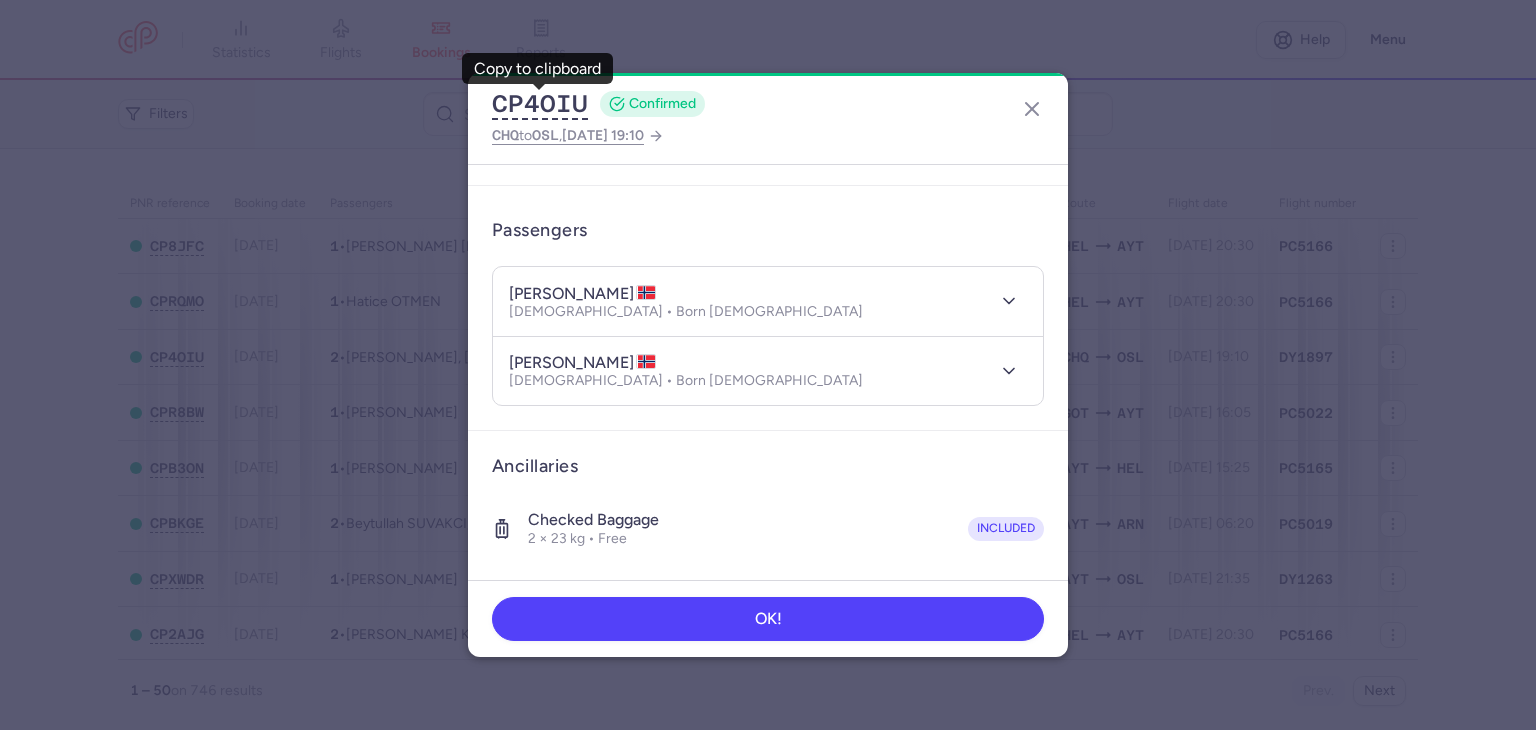 scroll, scrollTop: 394, scrollLeft: 0, axis: vertical 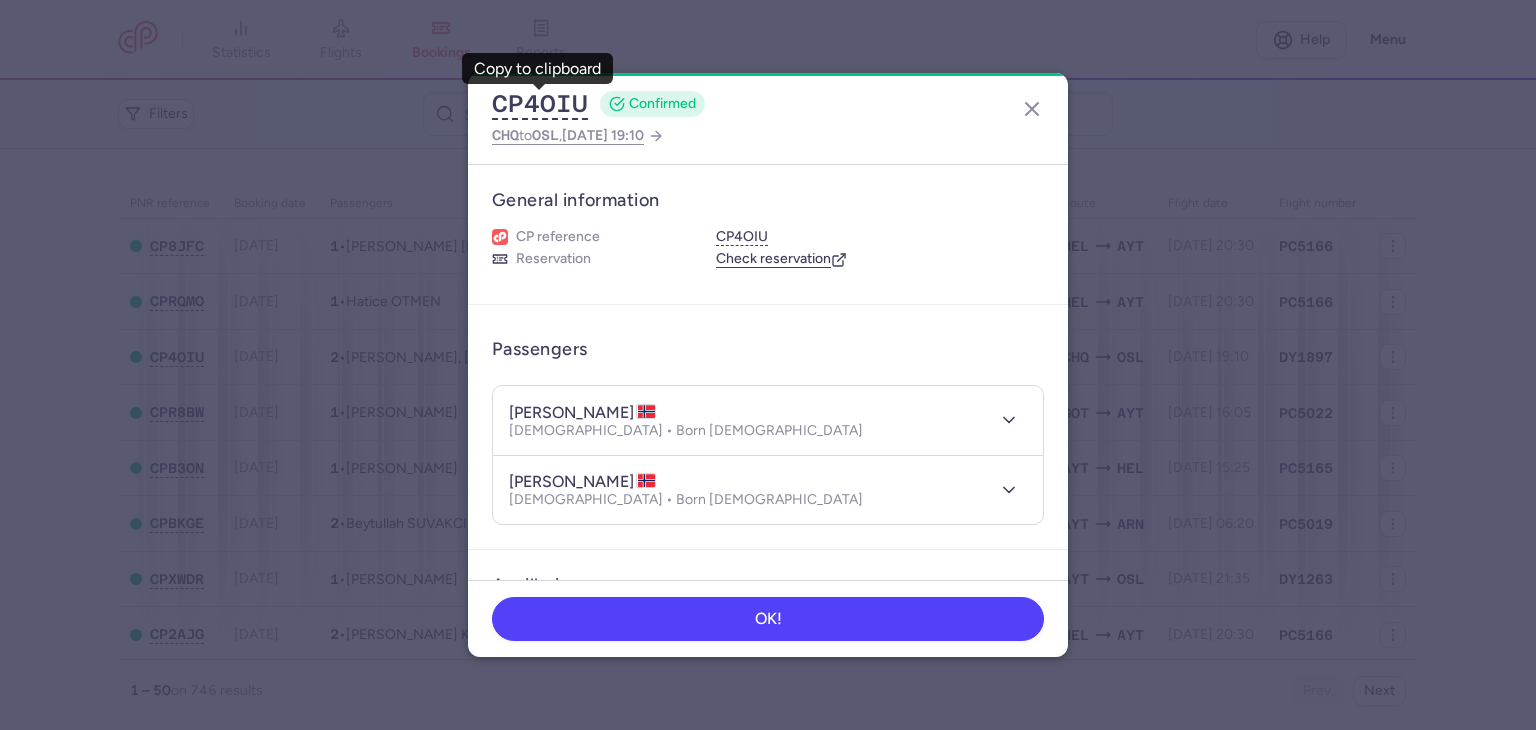 click at bounding box center (1005, 420) 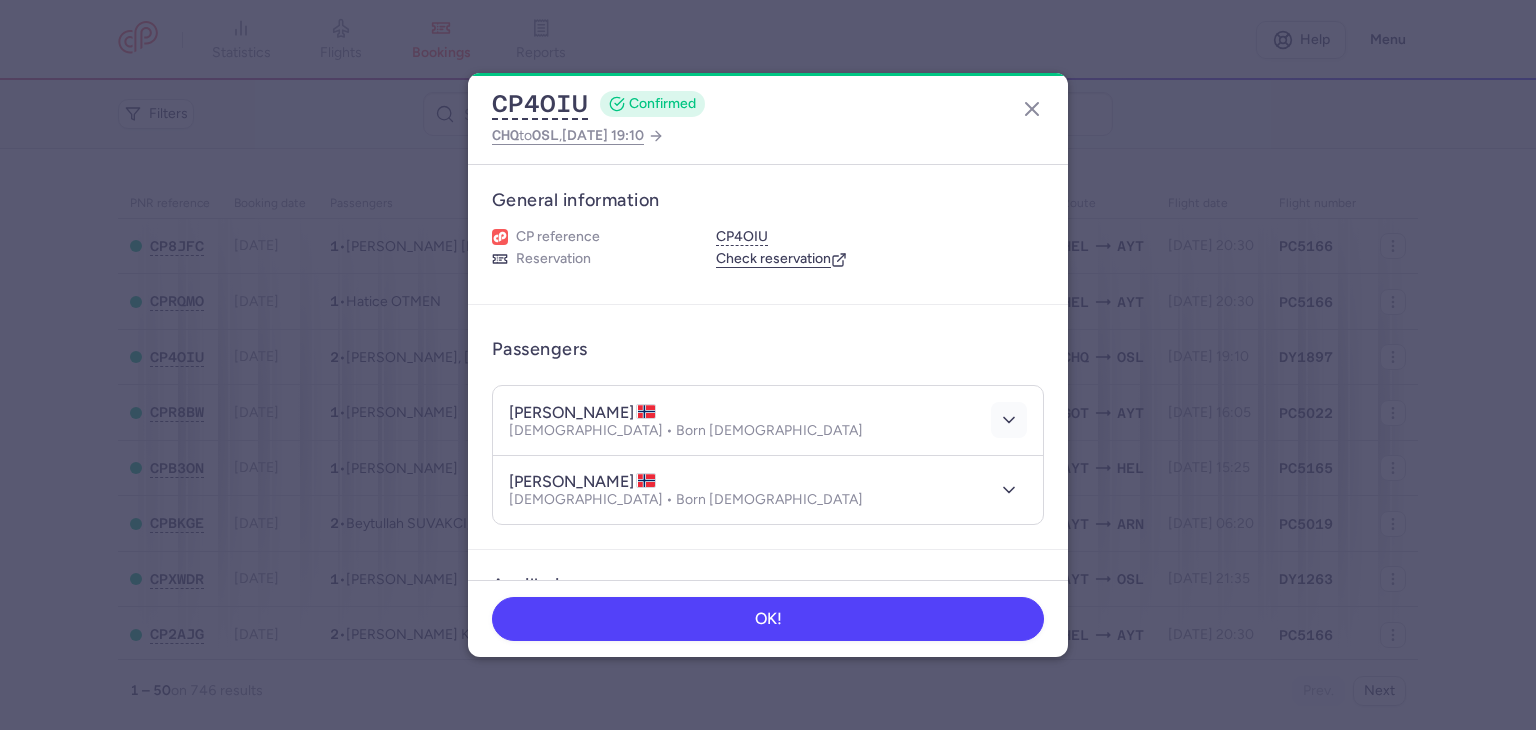 click 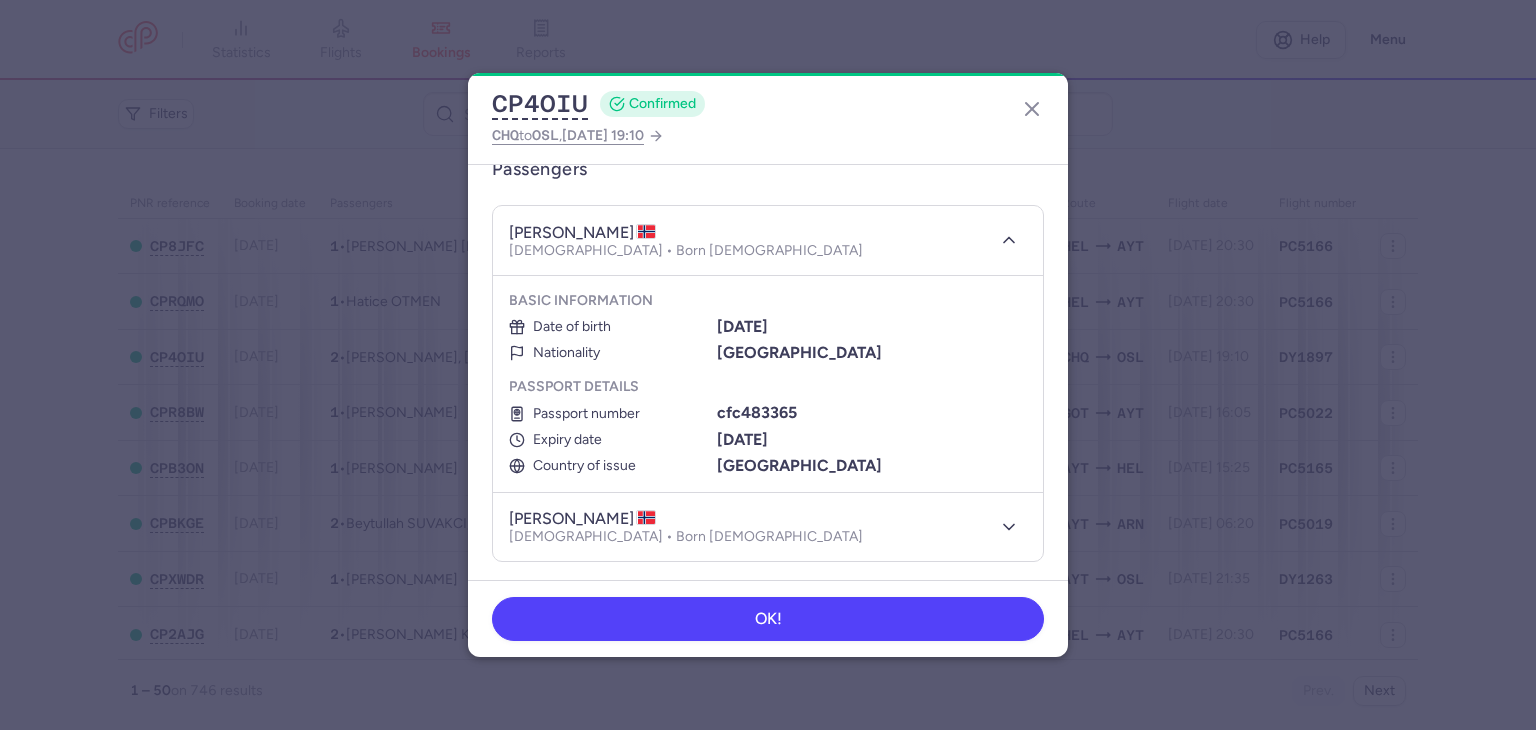 scroll, scrollTop: 200, scrollLeft: 0, axis: vertical 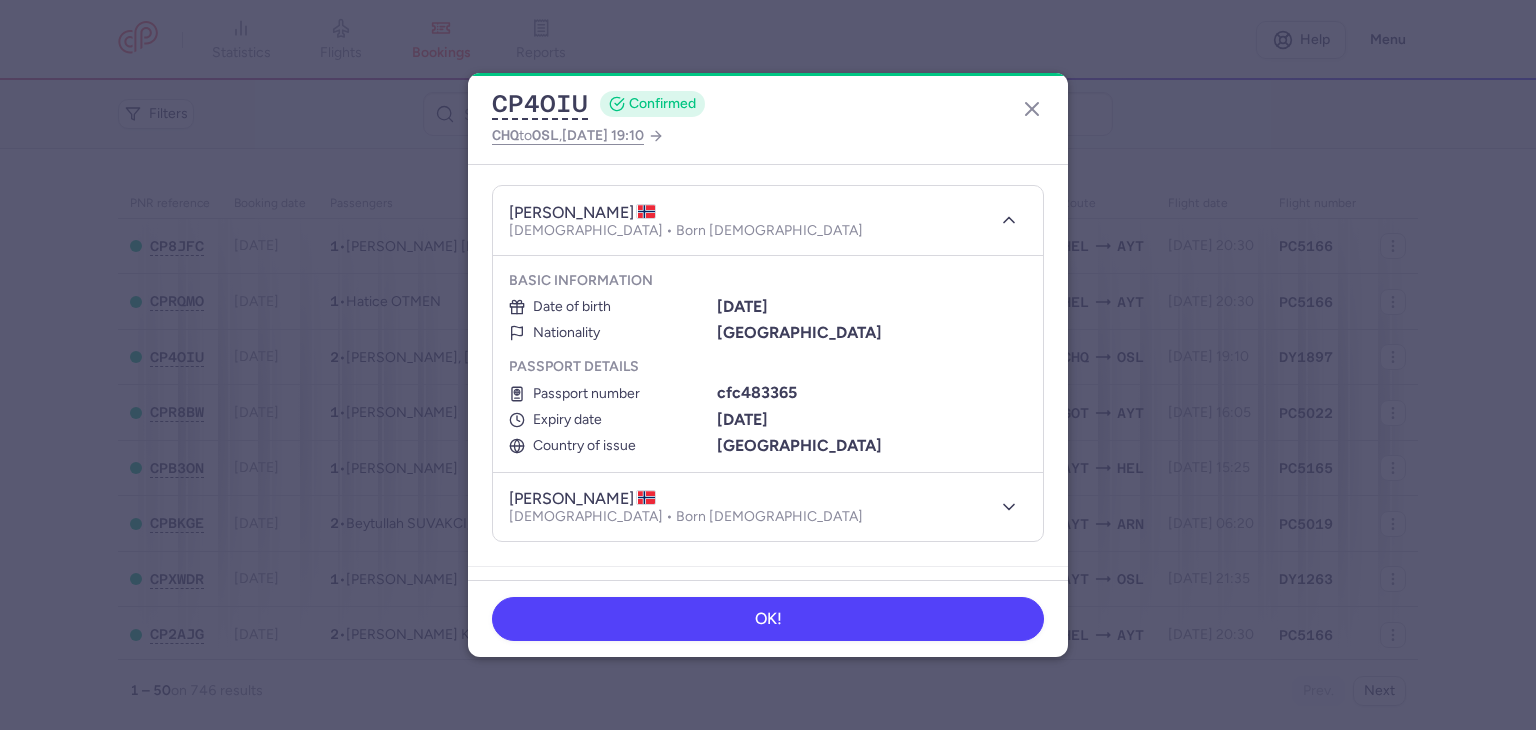 type 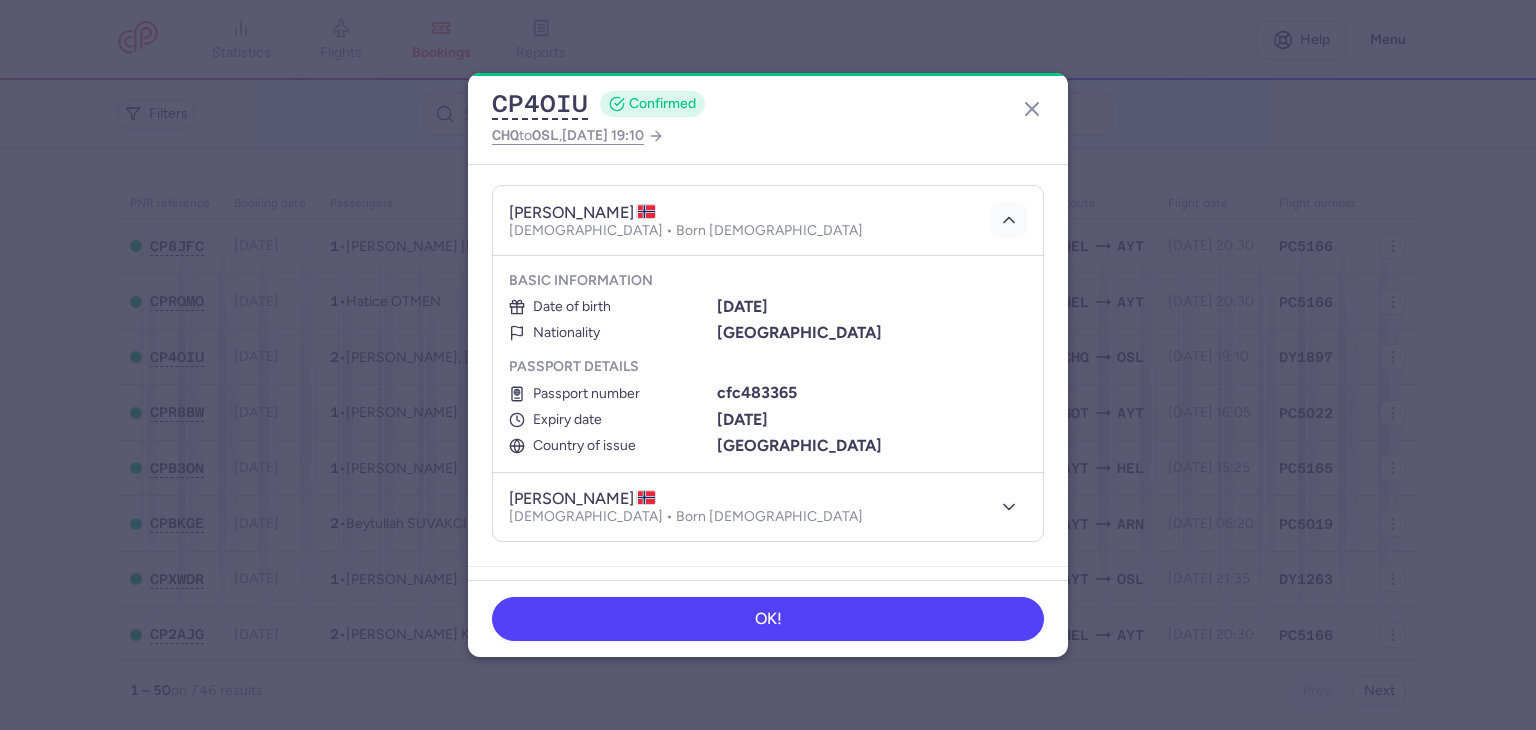 click 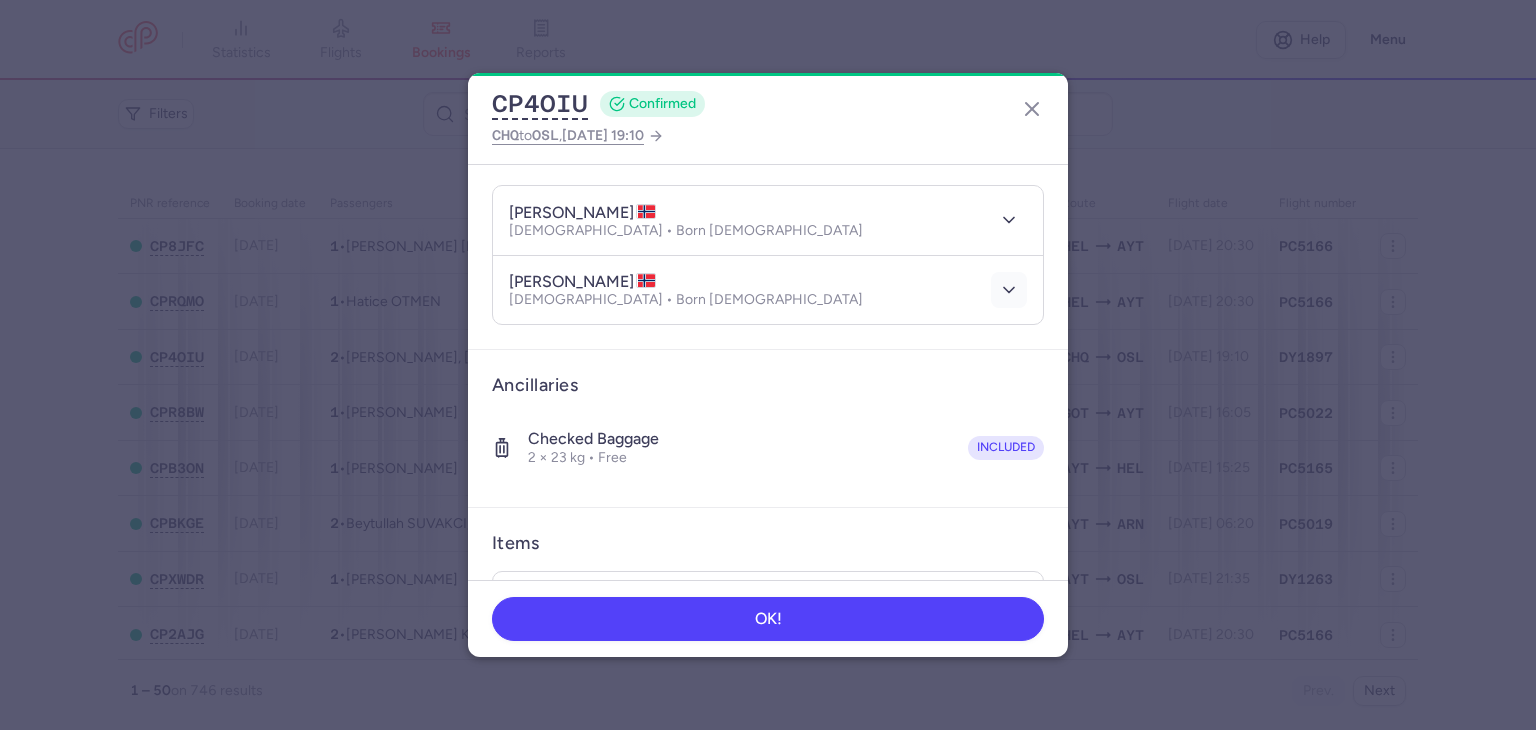 click 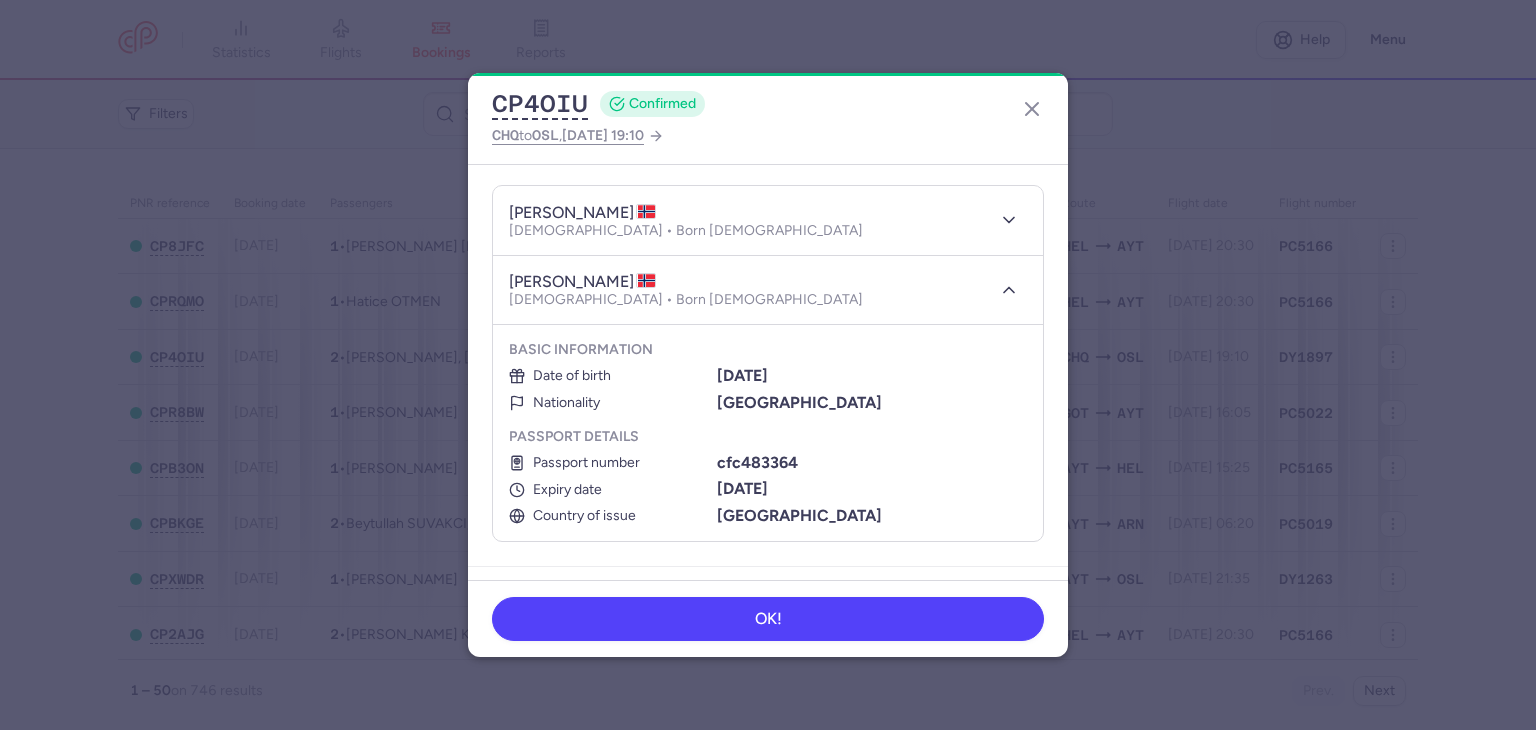 type 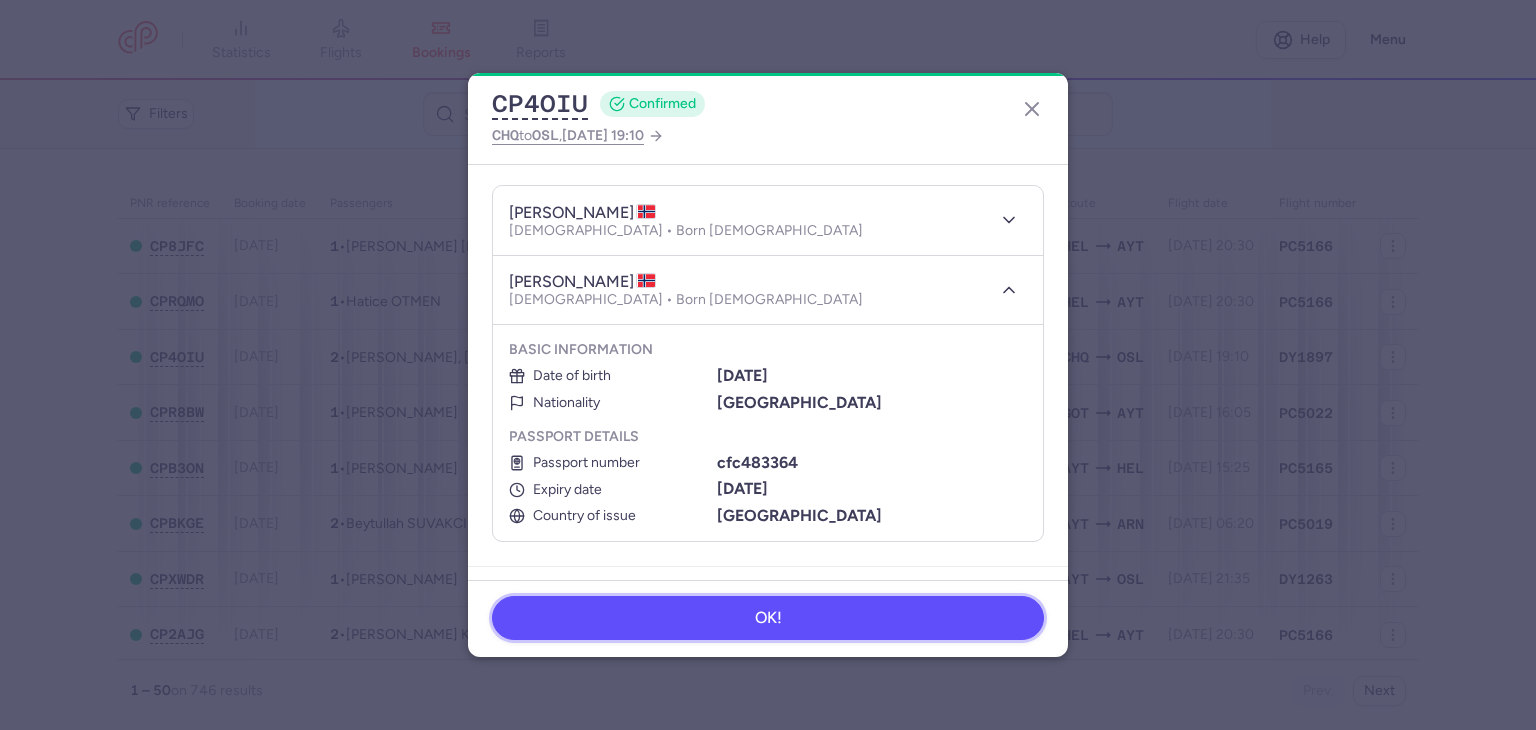 drag, startPoint x: 924, startPoint y: 614, endPoint x: 900, endPoint y: 602, distance: 26.832815 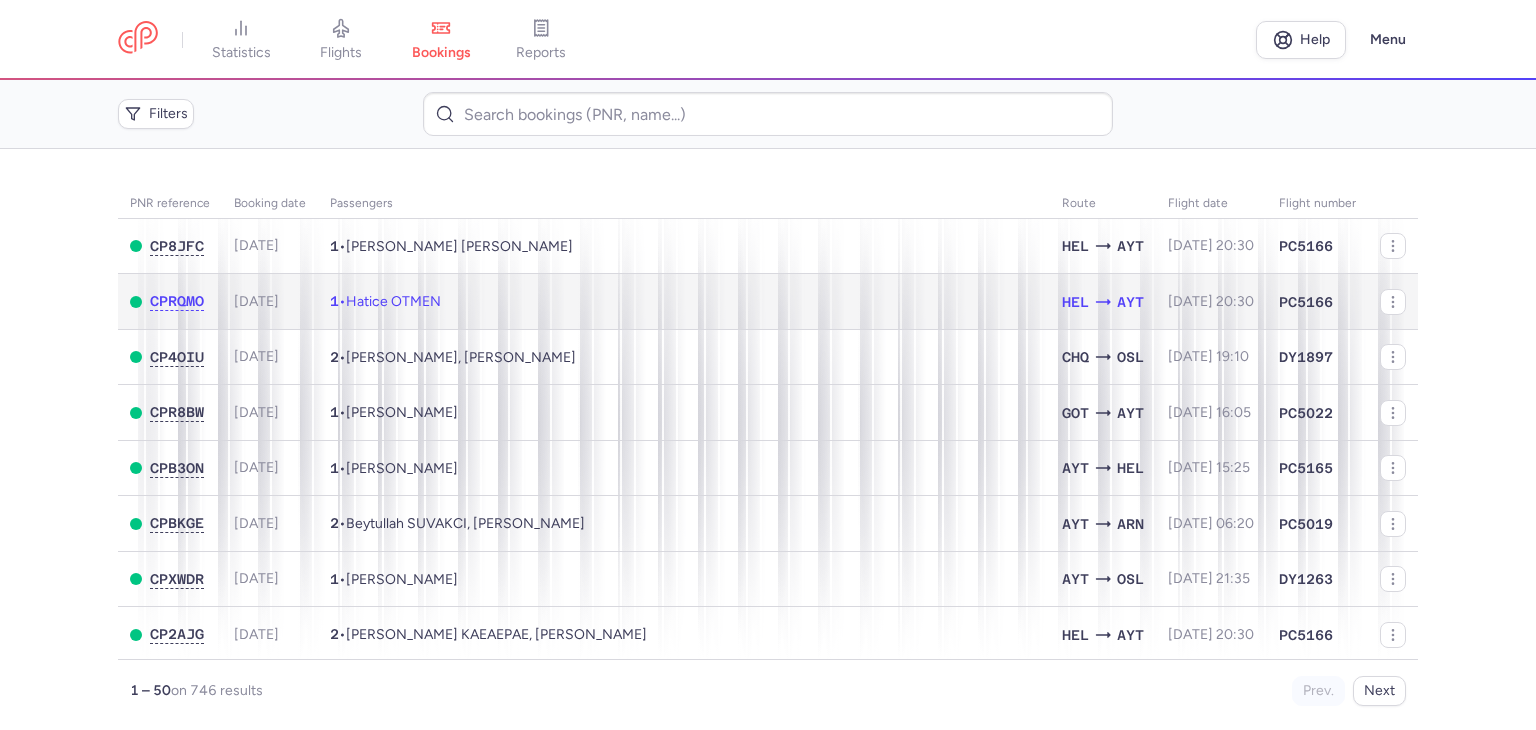 click on "Hatice OTMEN" at bounding box center [393, 301] 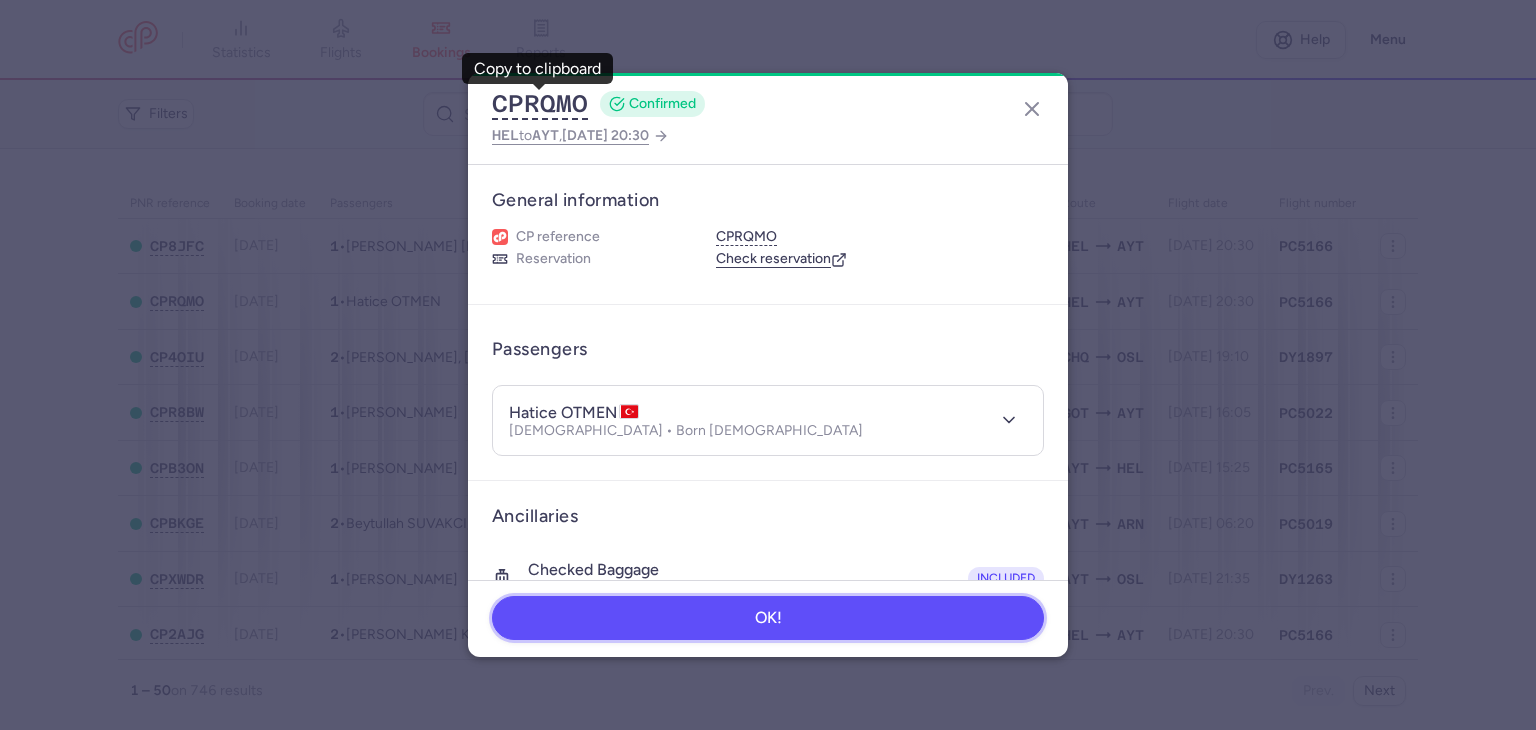 click on "OK!" at bounding box center (768, 618) 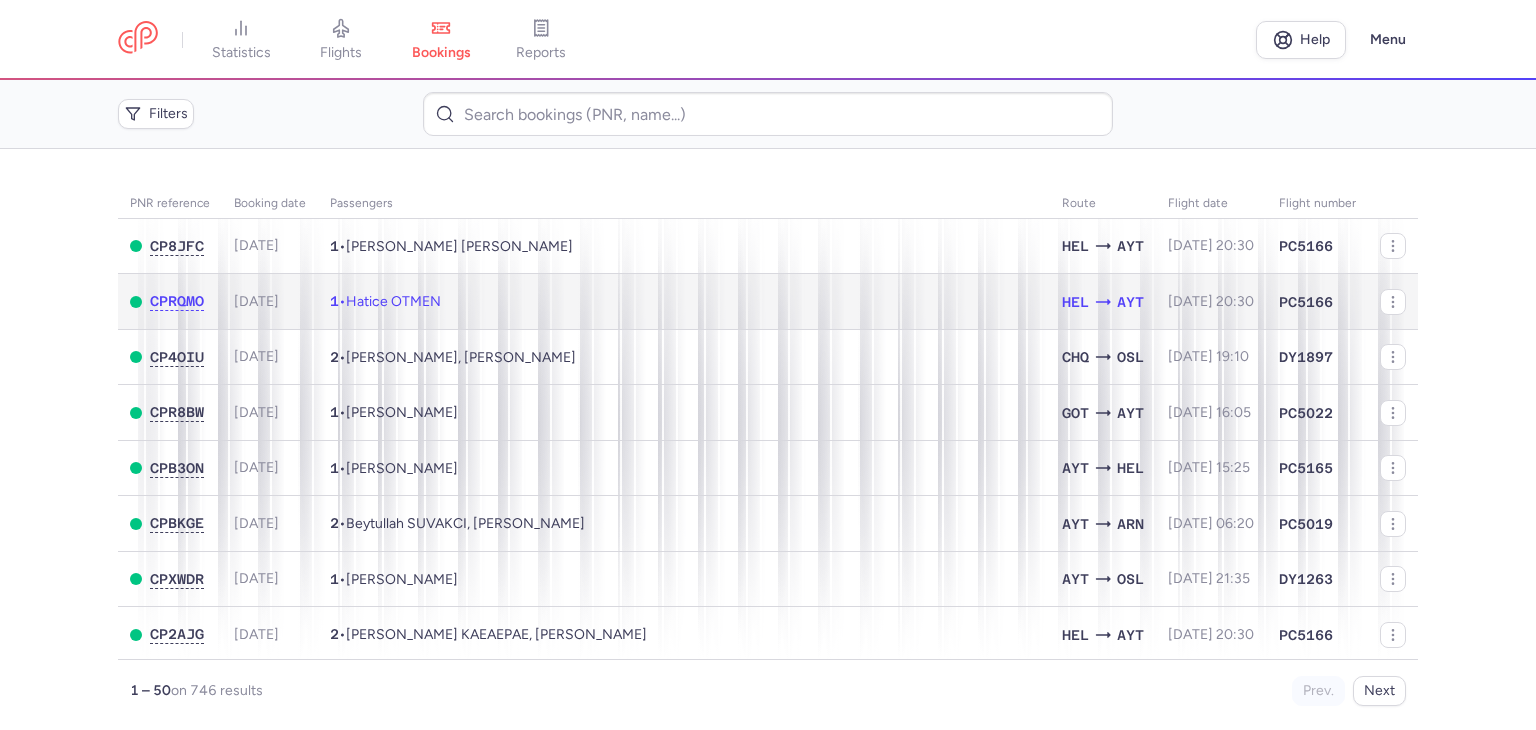 click on "1  •  Hatice OTMEN" 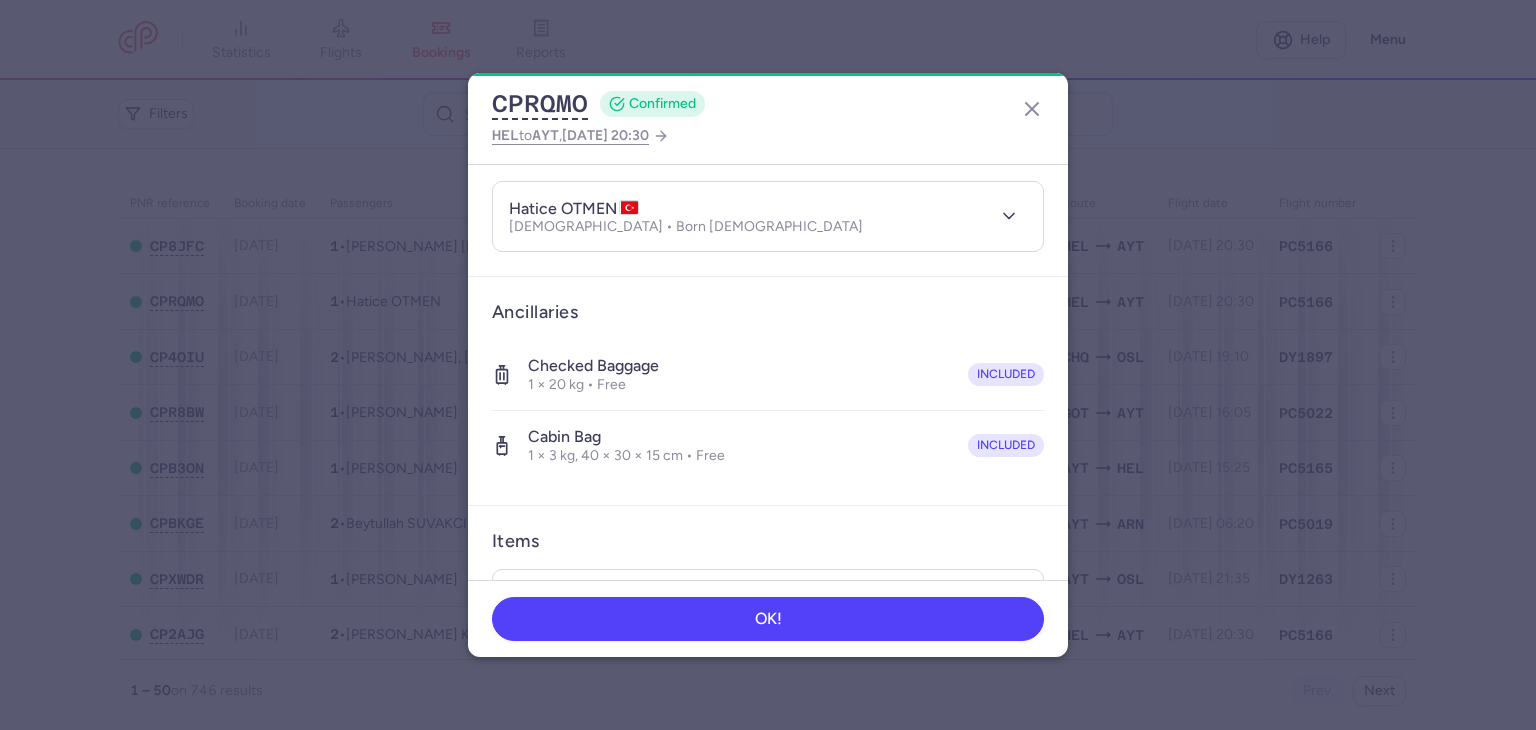 scroll, scrollTop: 0, scrollLeft: 0, axis: both 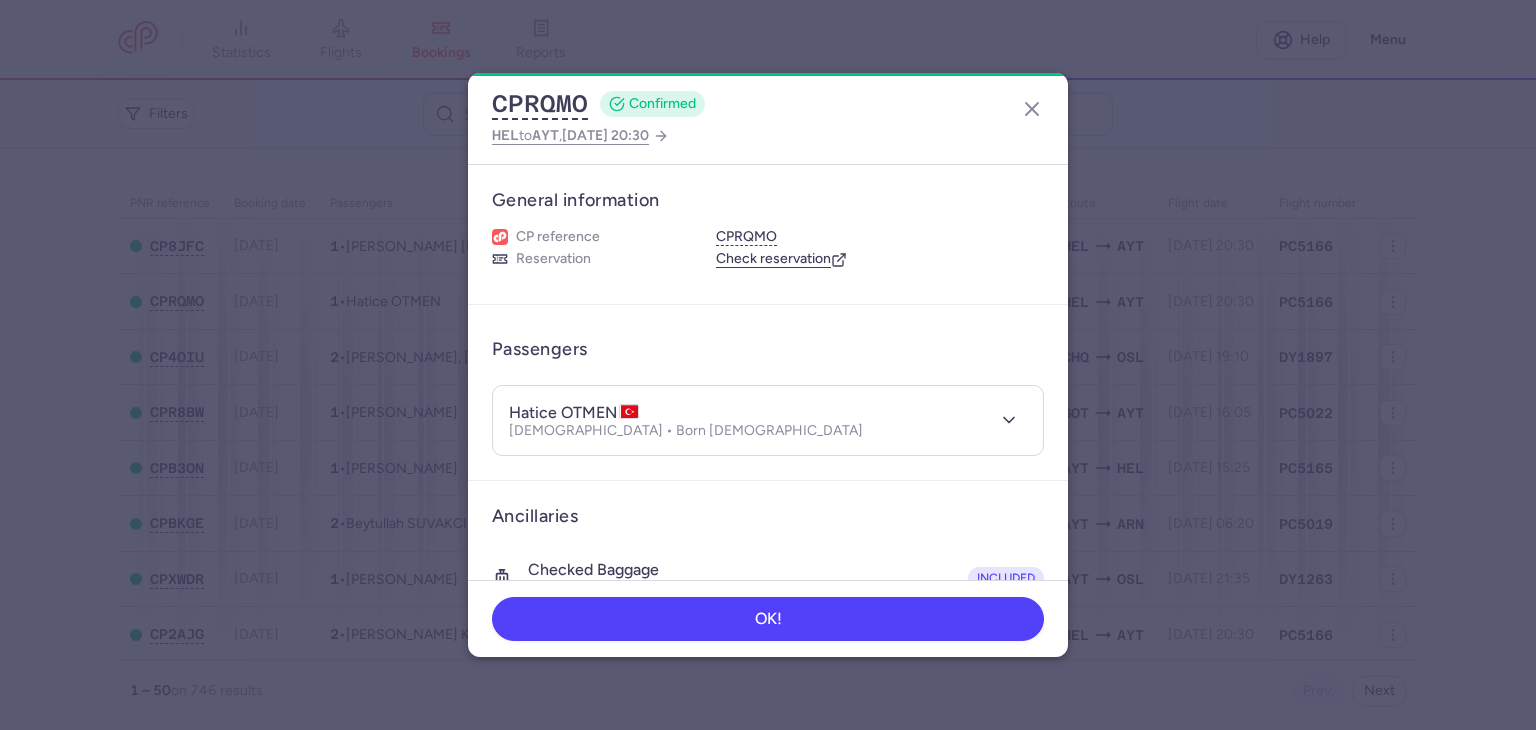 type 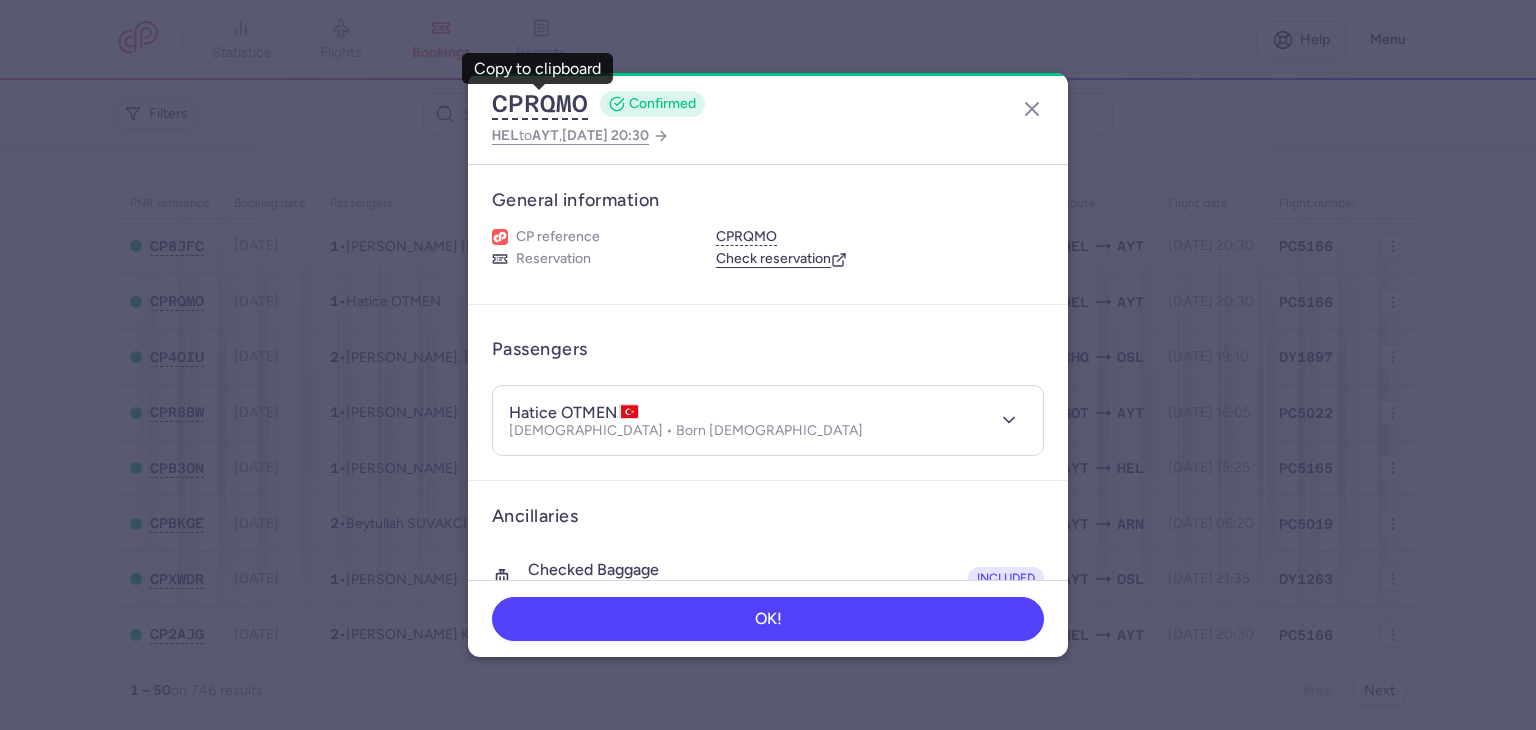 click at bounding box center (1005, 420) 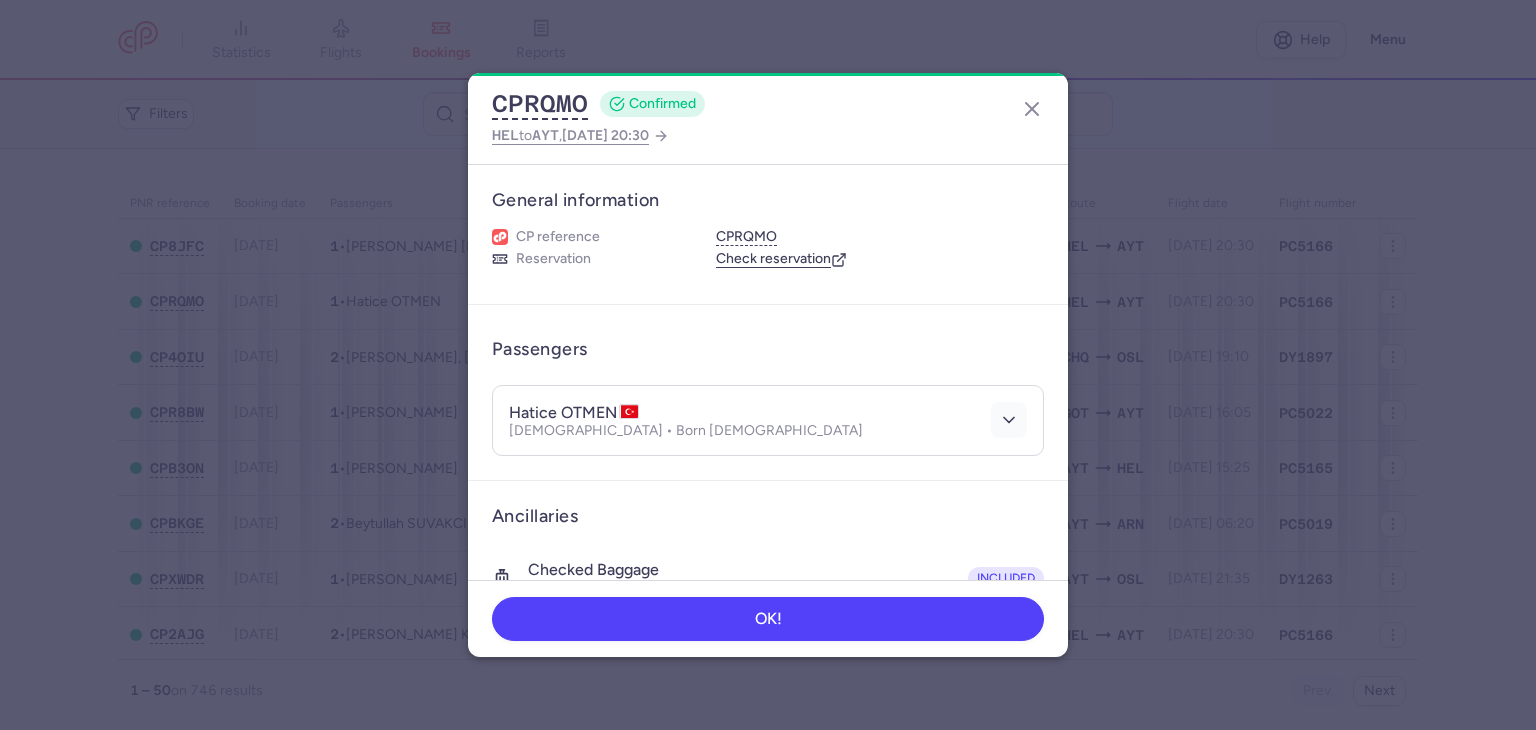 click at bounding box center (1009, 420) 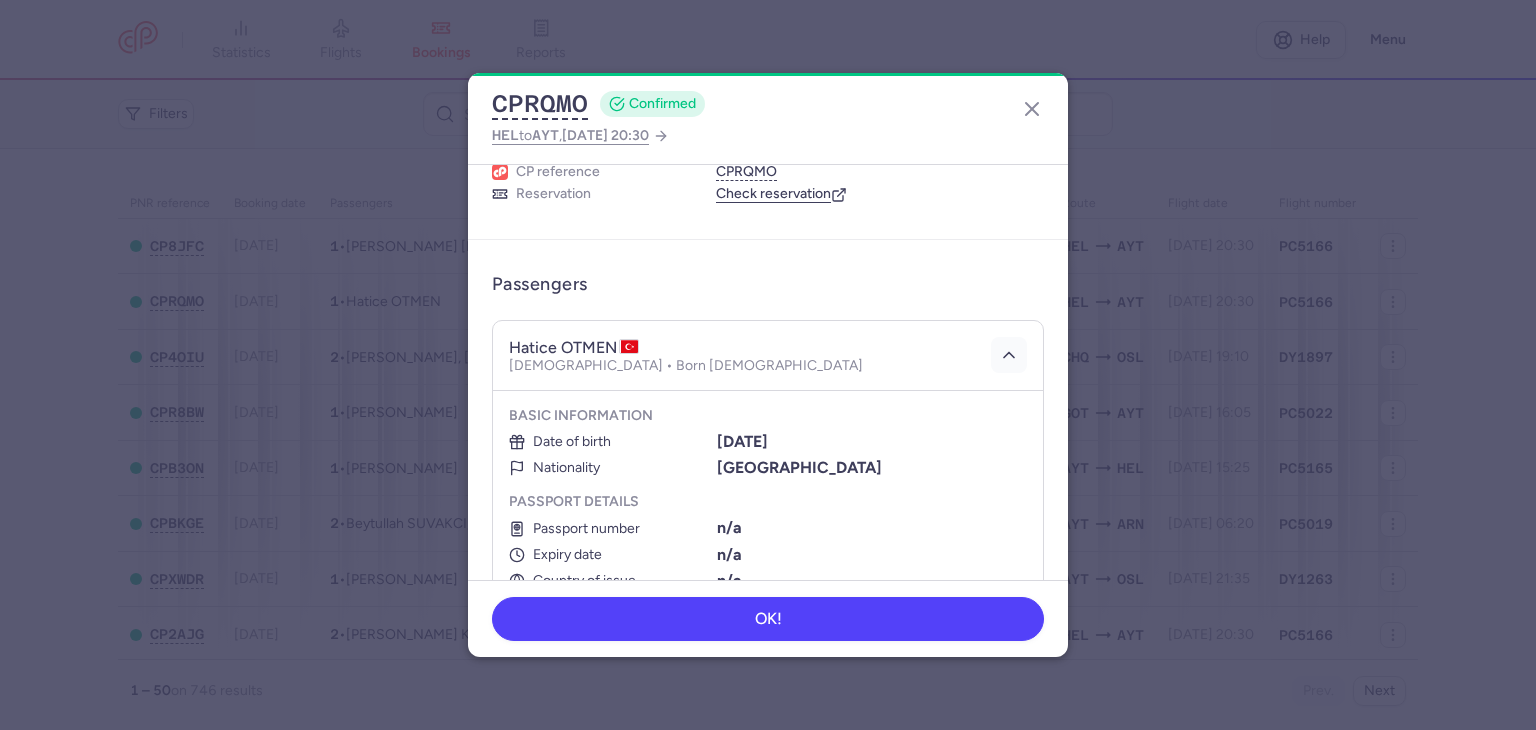 scroll, scrollTop: 100, scrollLeft: 0, axis: vertical 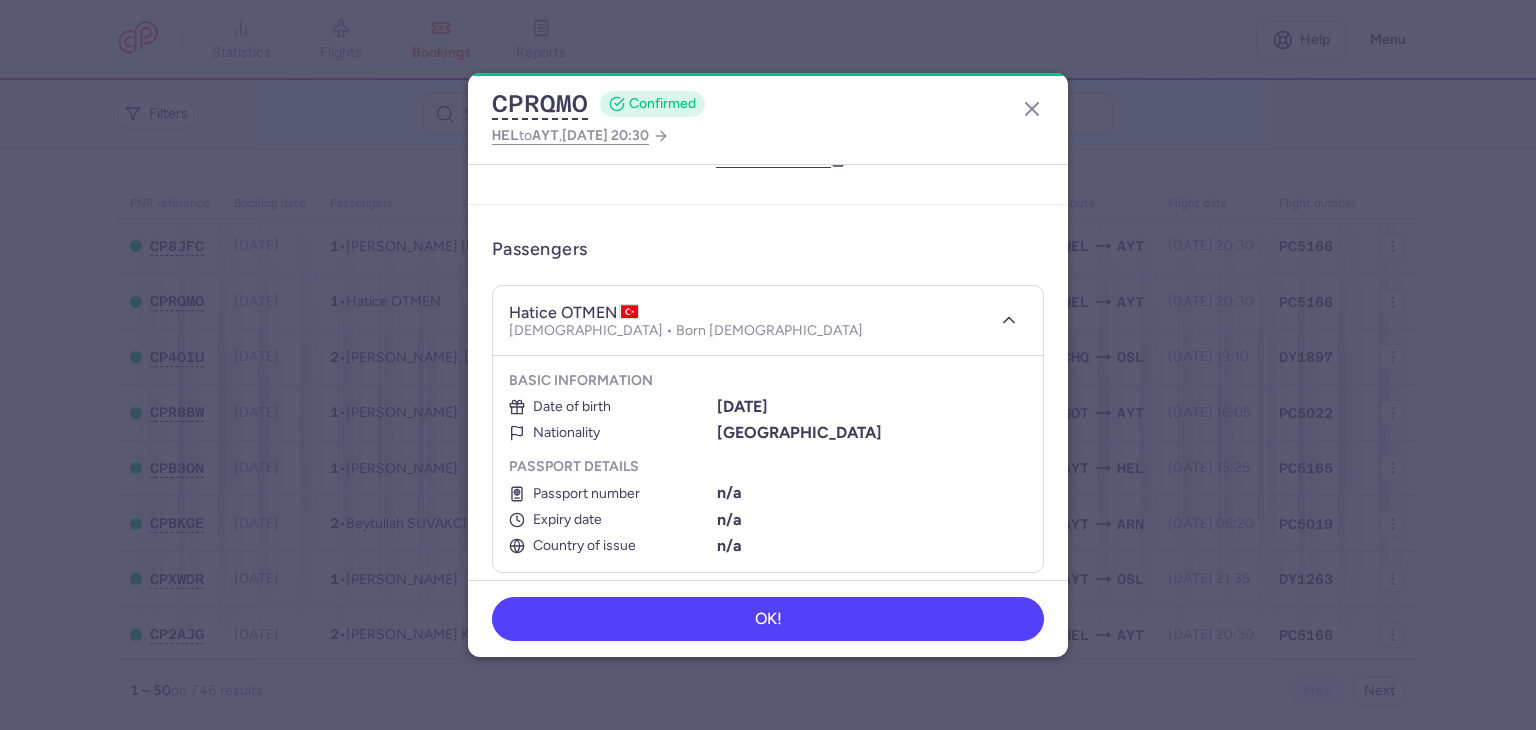 type 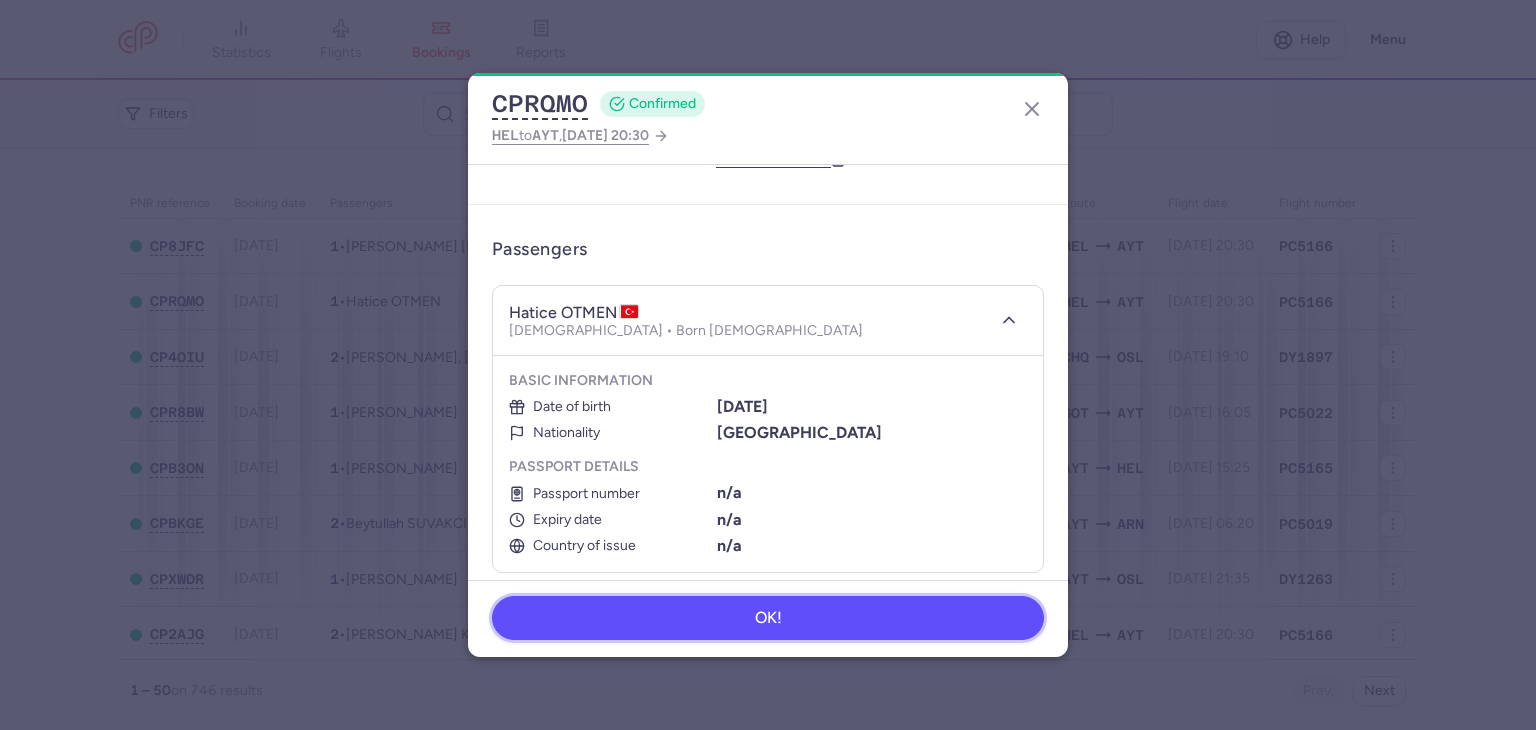 click on "OK!" at bounding box center [768, 618] 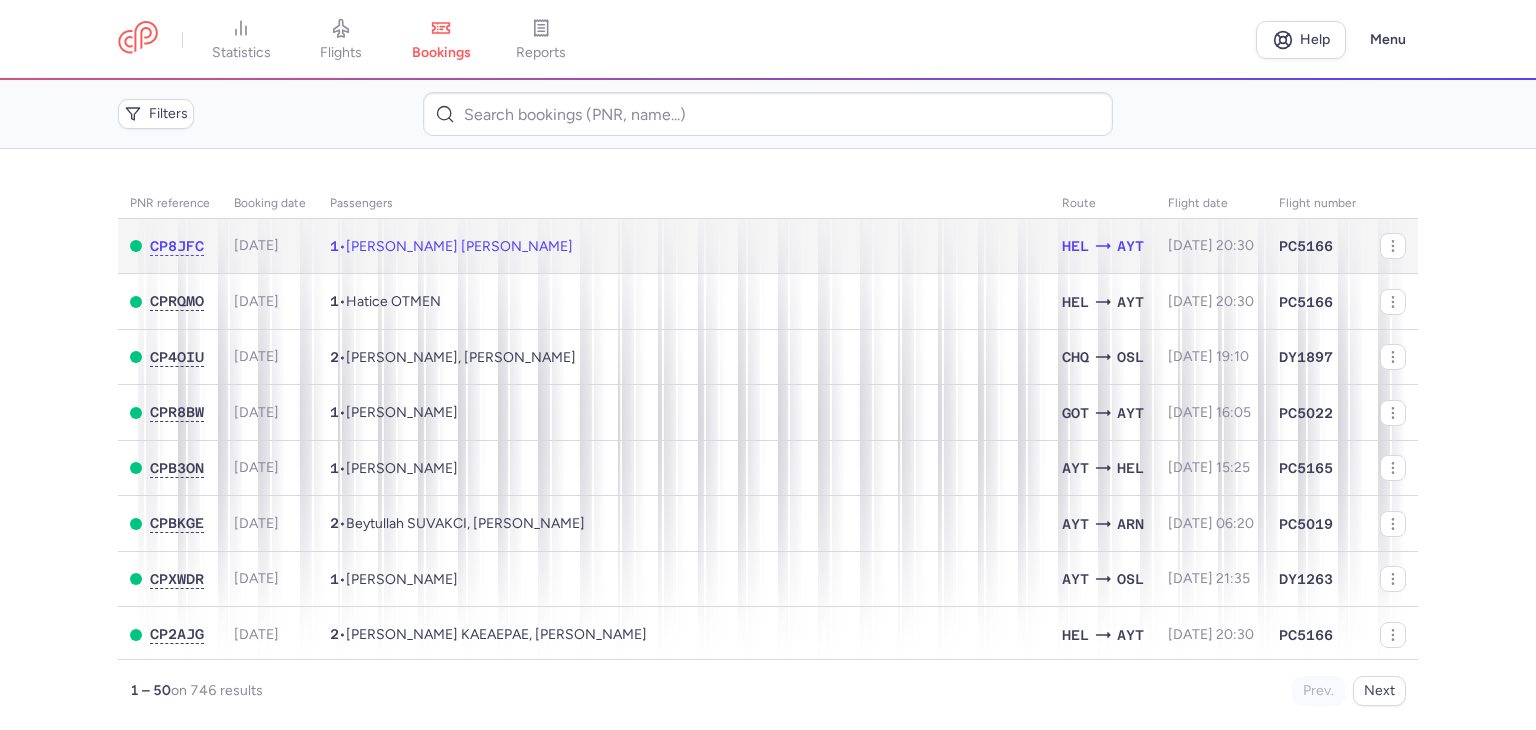 click on "1  •  [PERSON_NAME] [PERSON_NAME]" 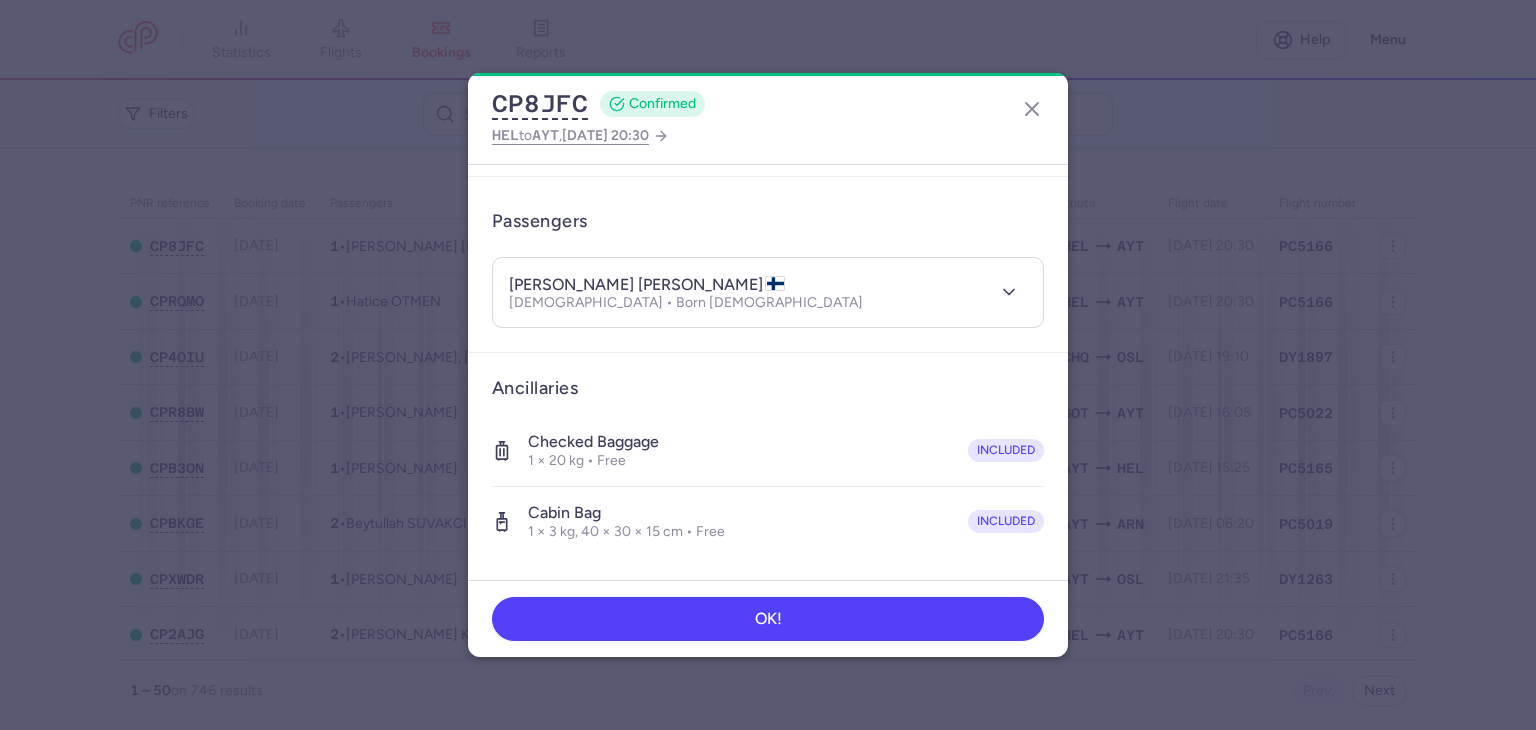 scroll, scrollTop: 96, scrollLeft: 0, axis: vertical 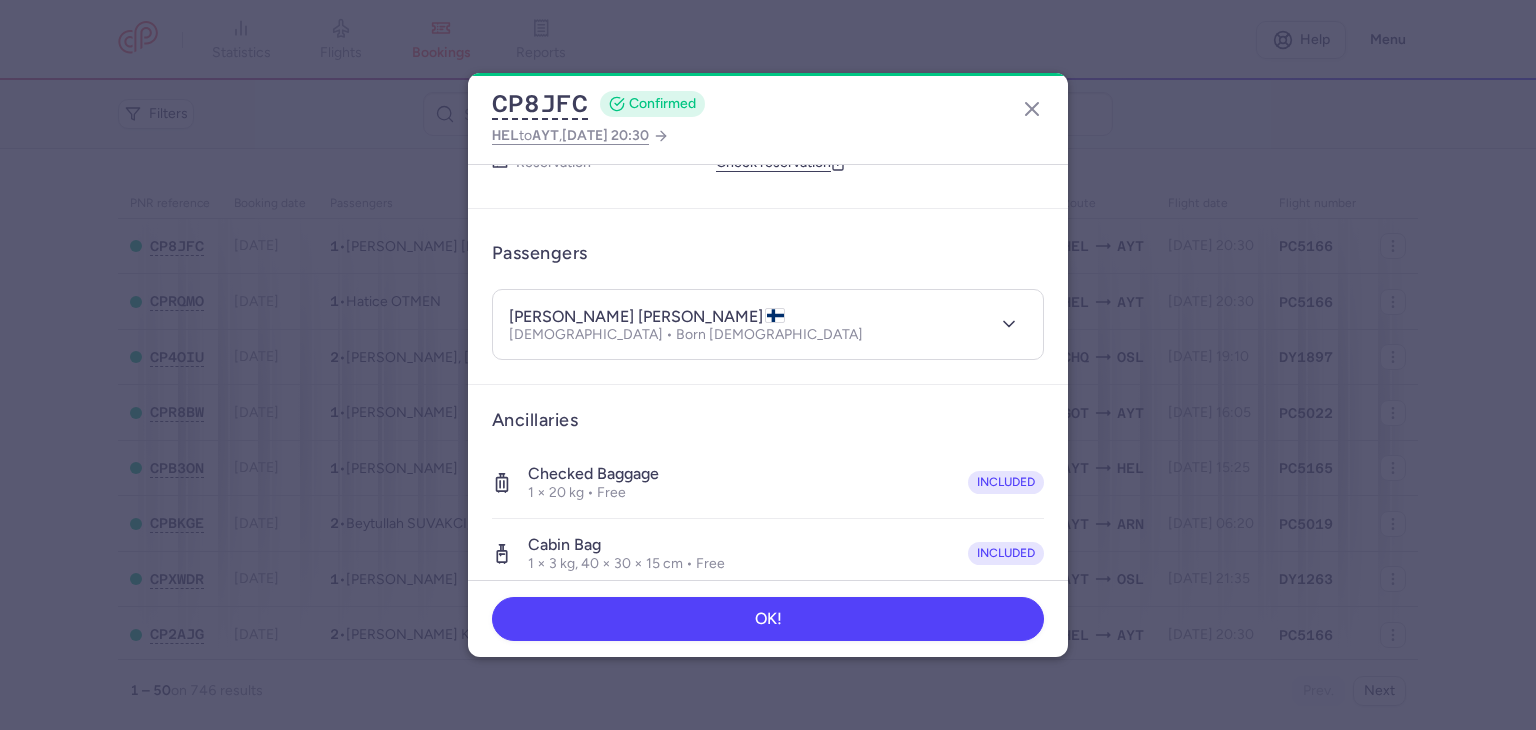 type 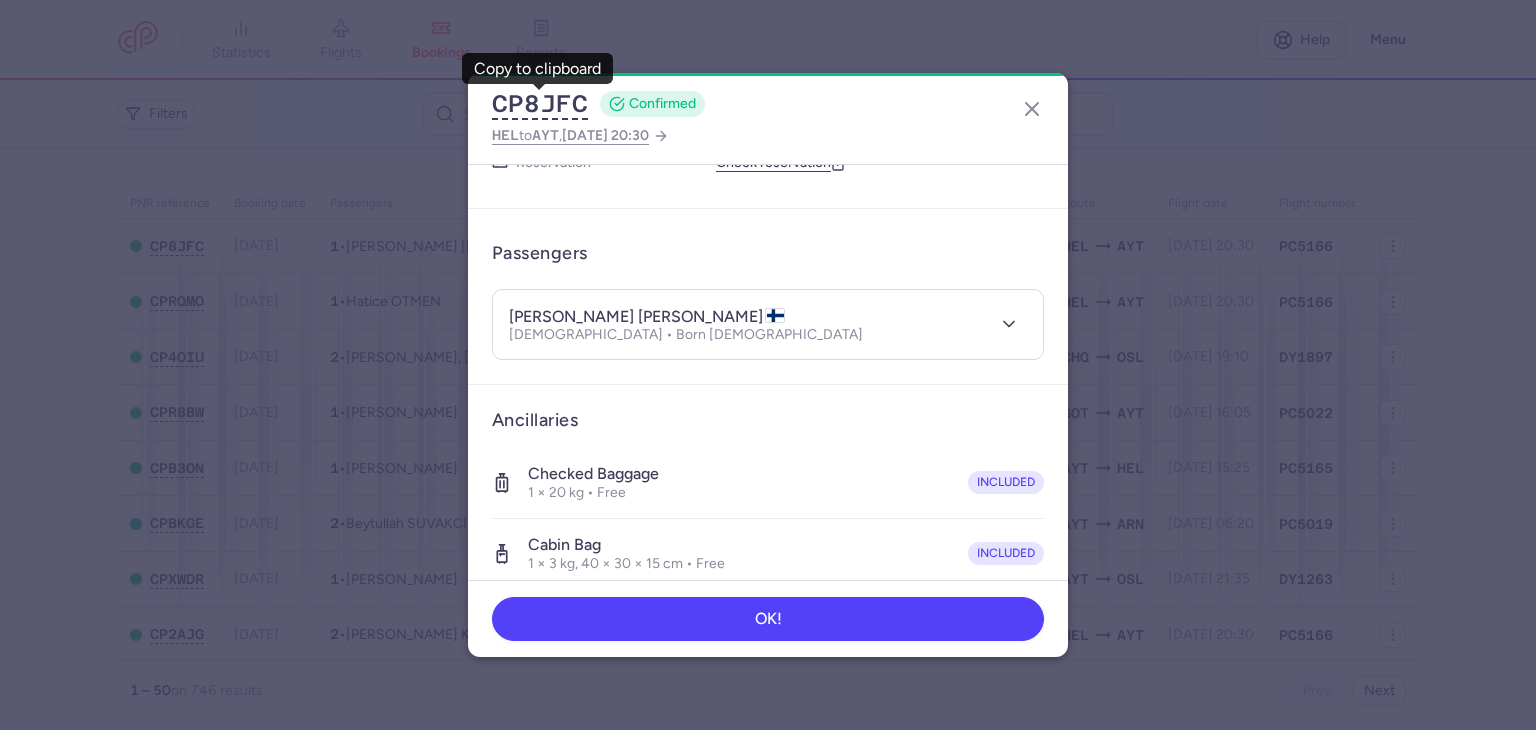 scroll, scrollTop: 0, scrollLeft: 0, axis: both 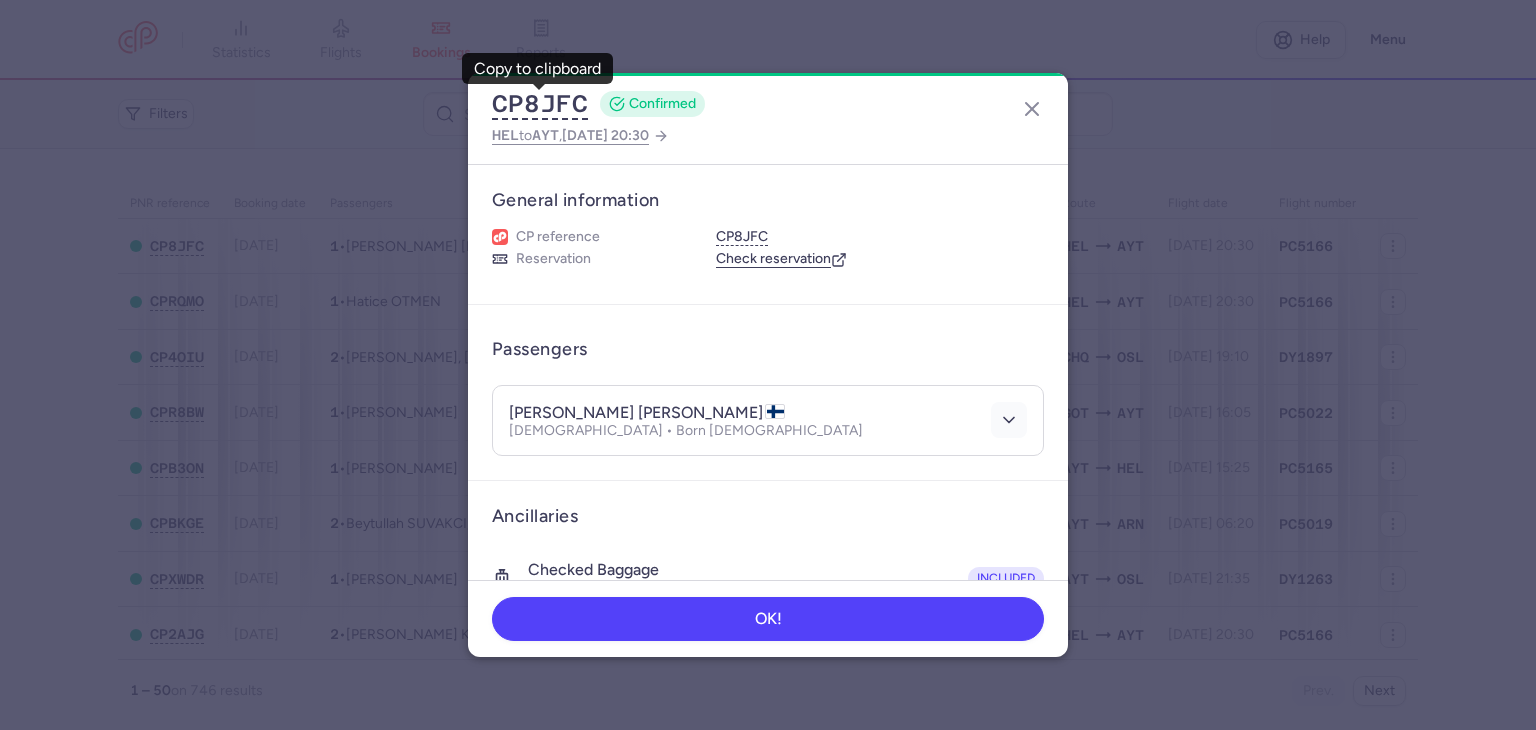 click at bounding box center (1009, 420) 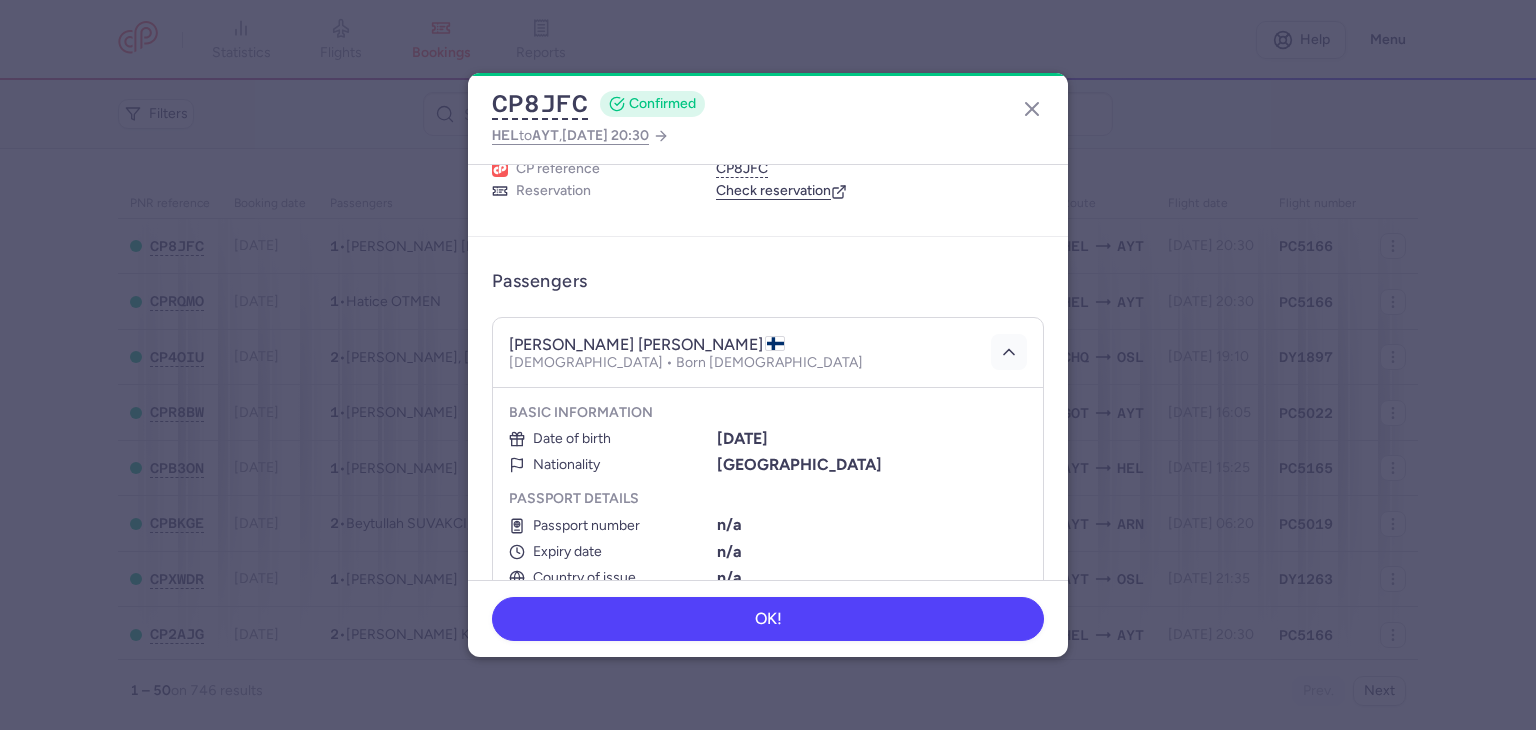 scroll, scrollTop: 100, scrollLeft: 0, axis: vertical 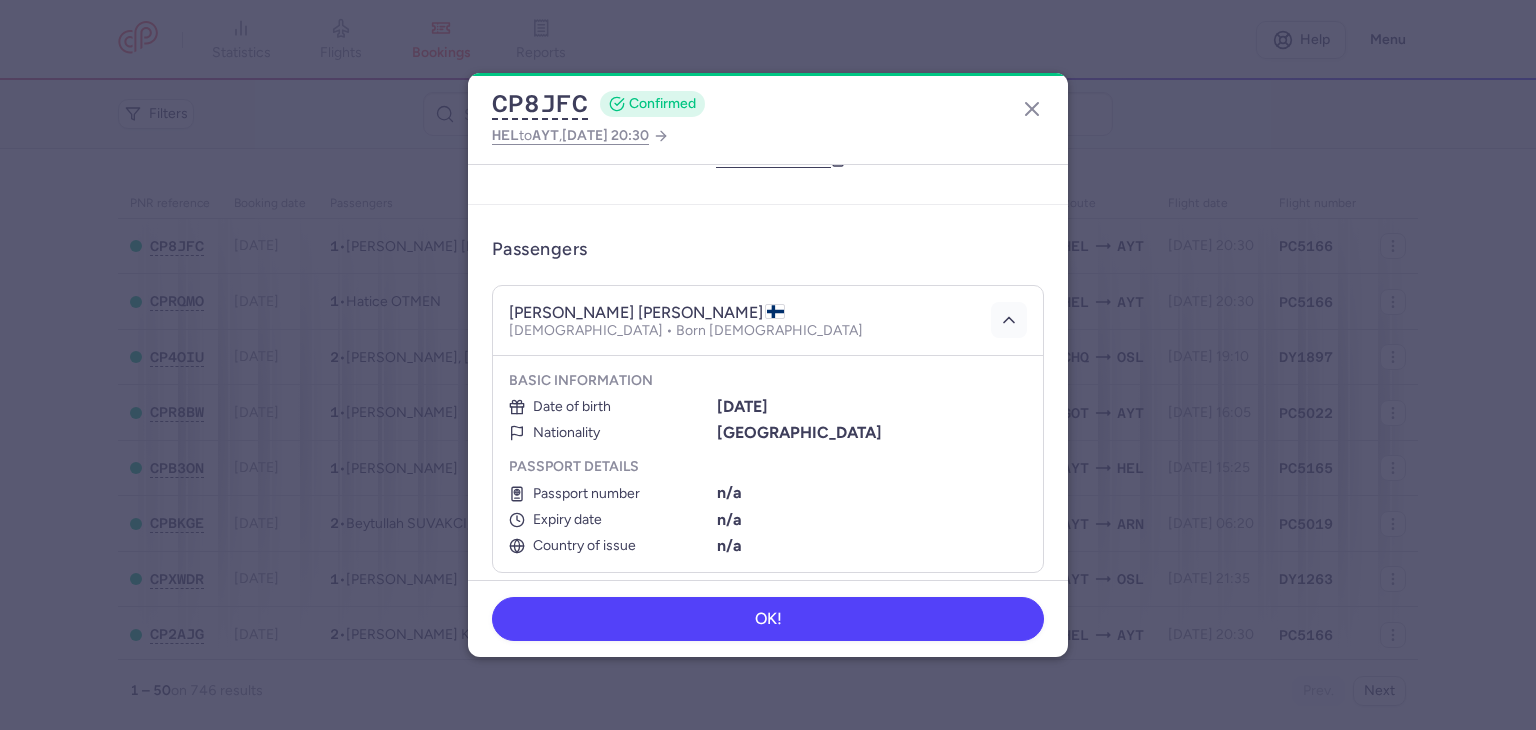 type 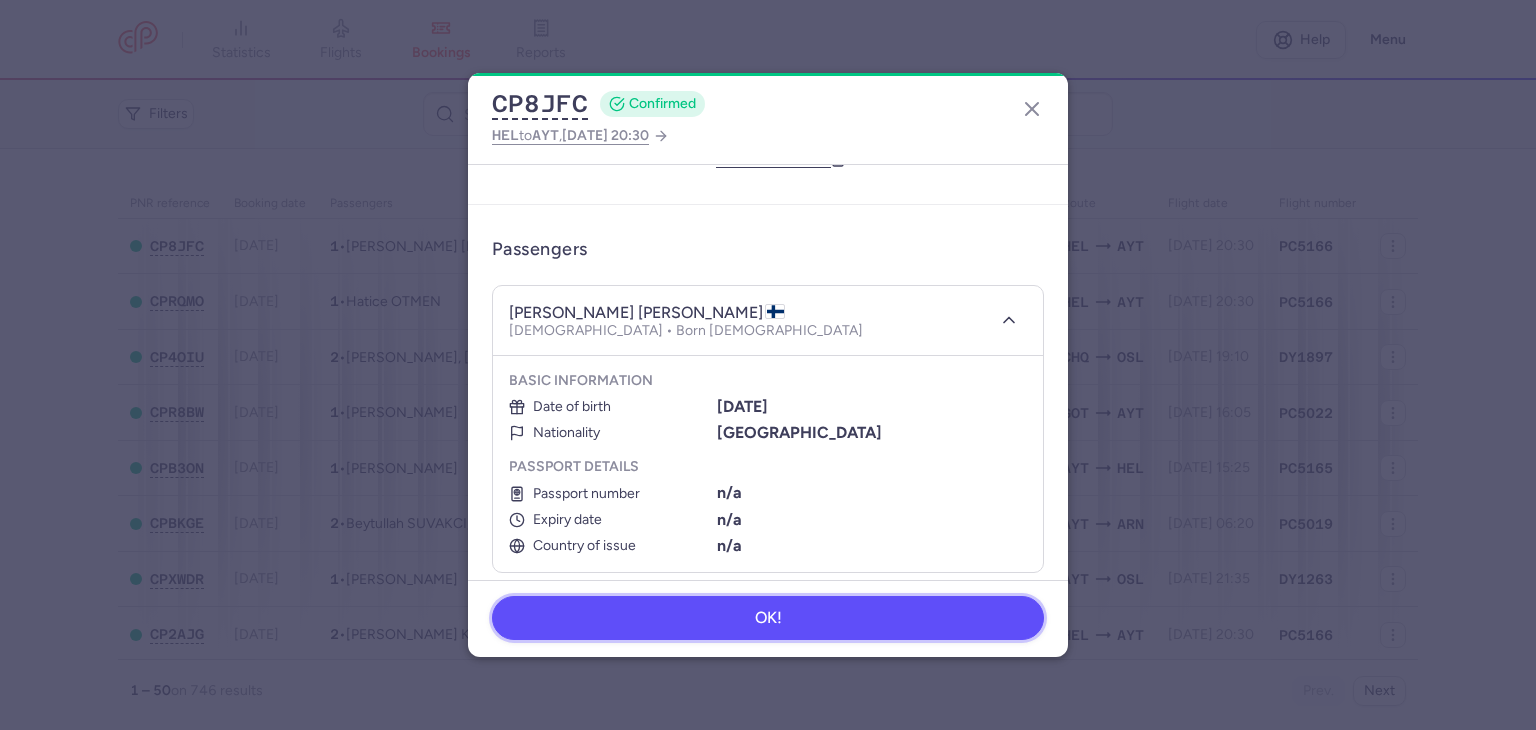 click on "OK!" at bounding box center [768, 618] 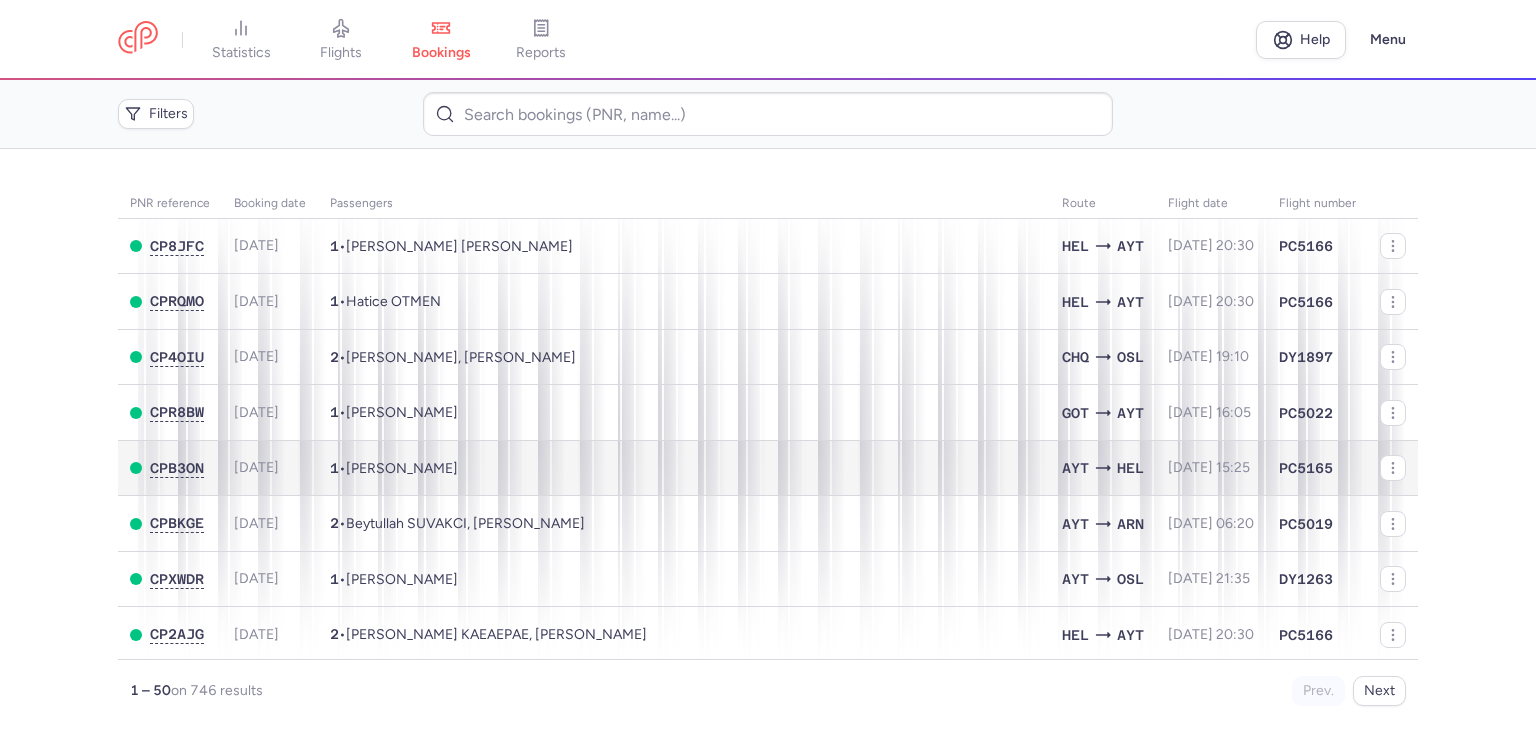 scroll, scrollTop: 0, scrollLeft: 0, axis: both 